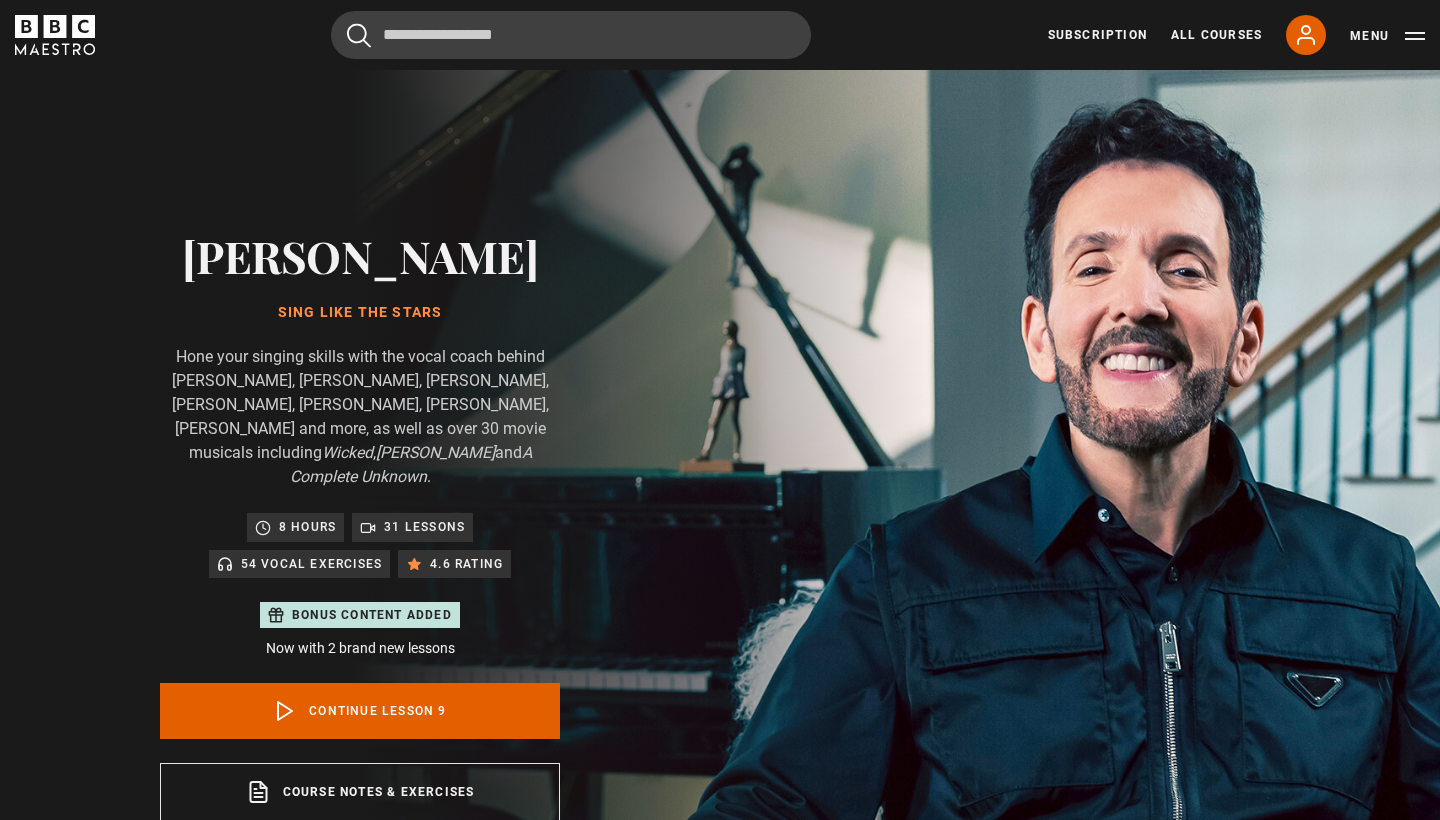 scroll, scrollTop: 0, scrollLeft: 0, axis: both 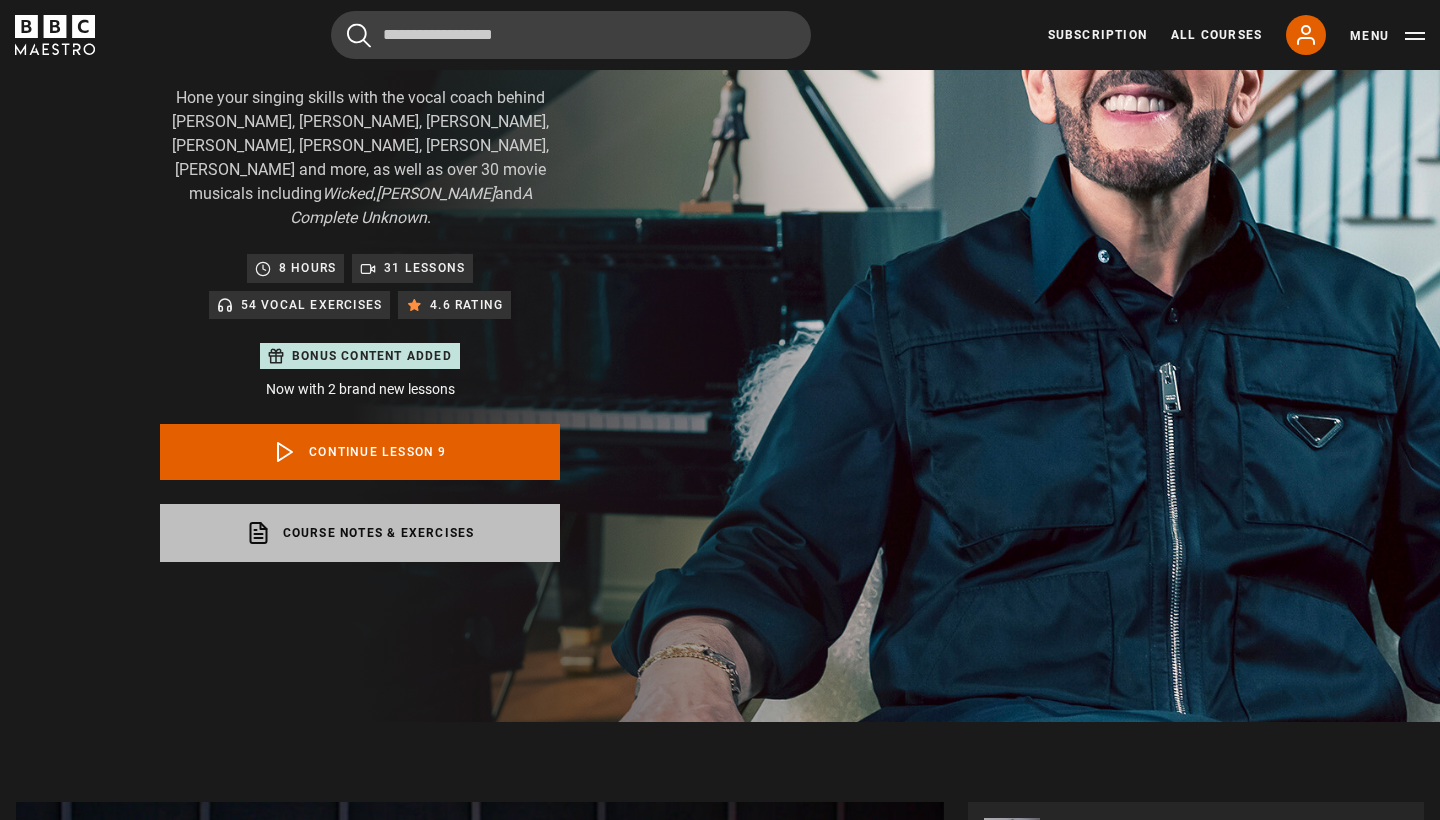 click on "Course notes & exercises
opens in a new tab" at bounding box center (360, 533) 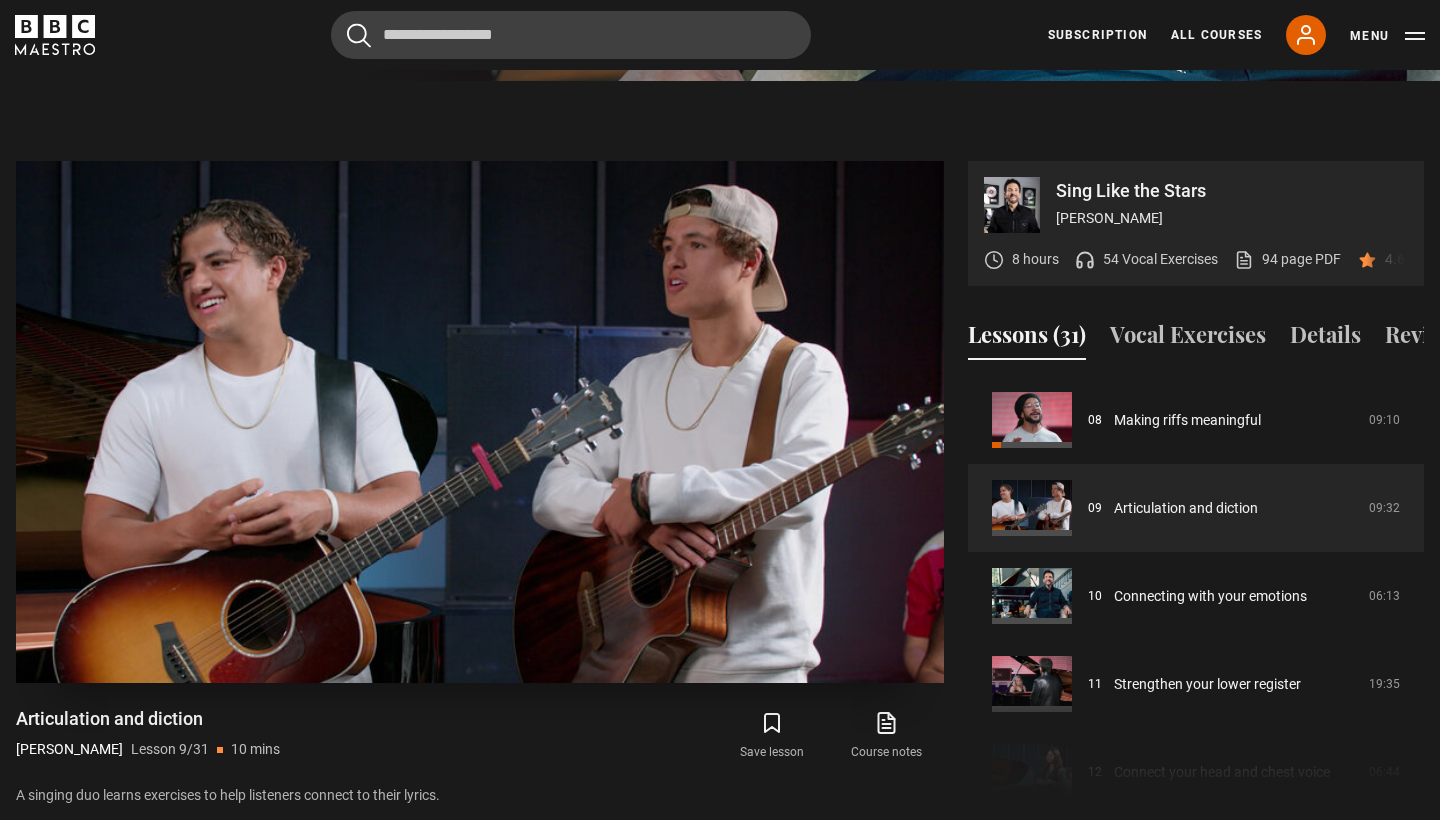 scroll, scrollTop: 921, scrollLeft: 0, axis: vertical 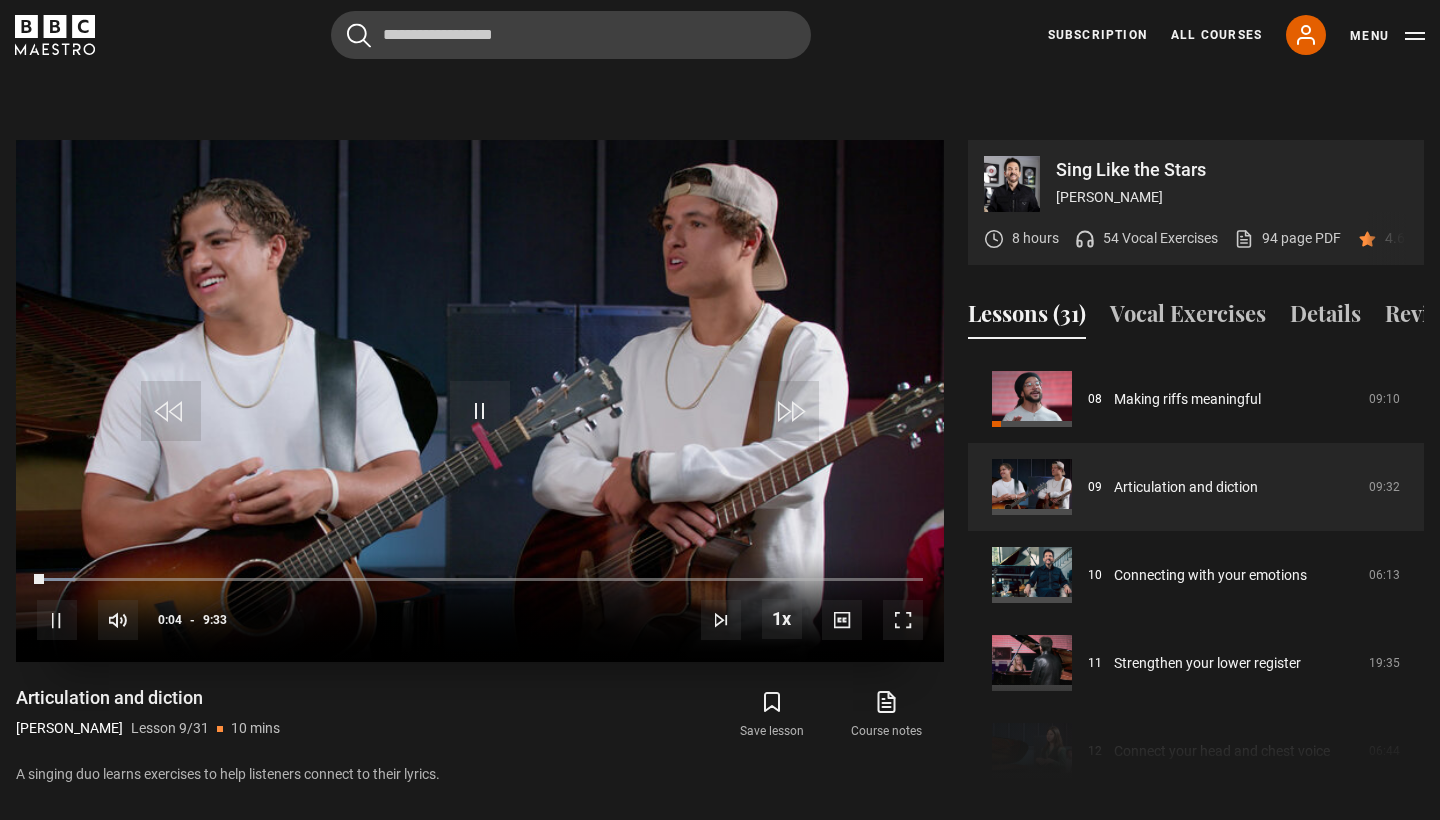 click at bounding box center (480, 401) 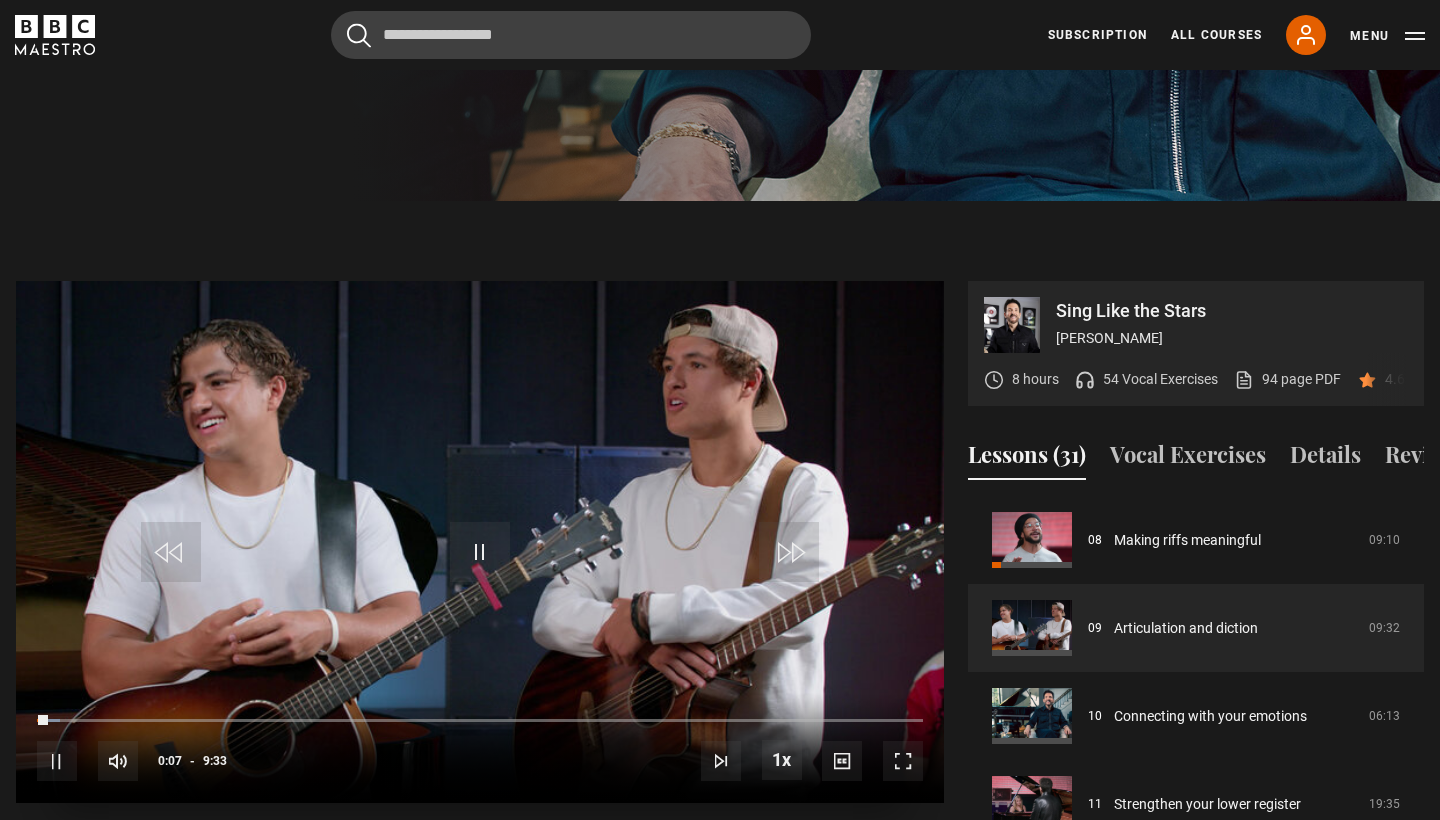 scroll, scrollTop: 784, scrollLeft: 0, axis: vertical 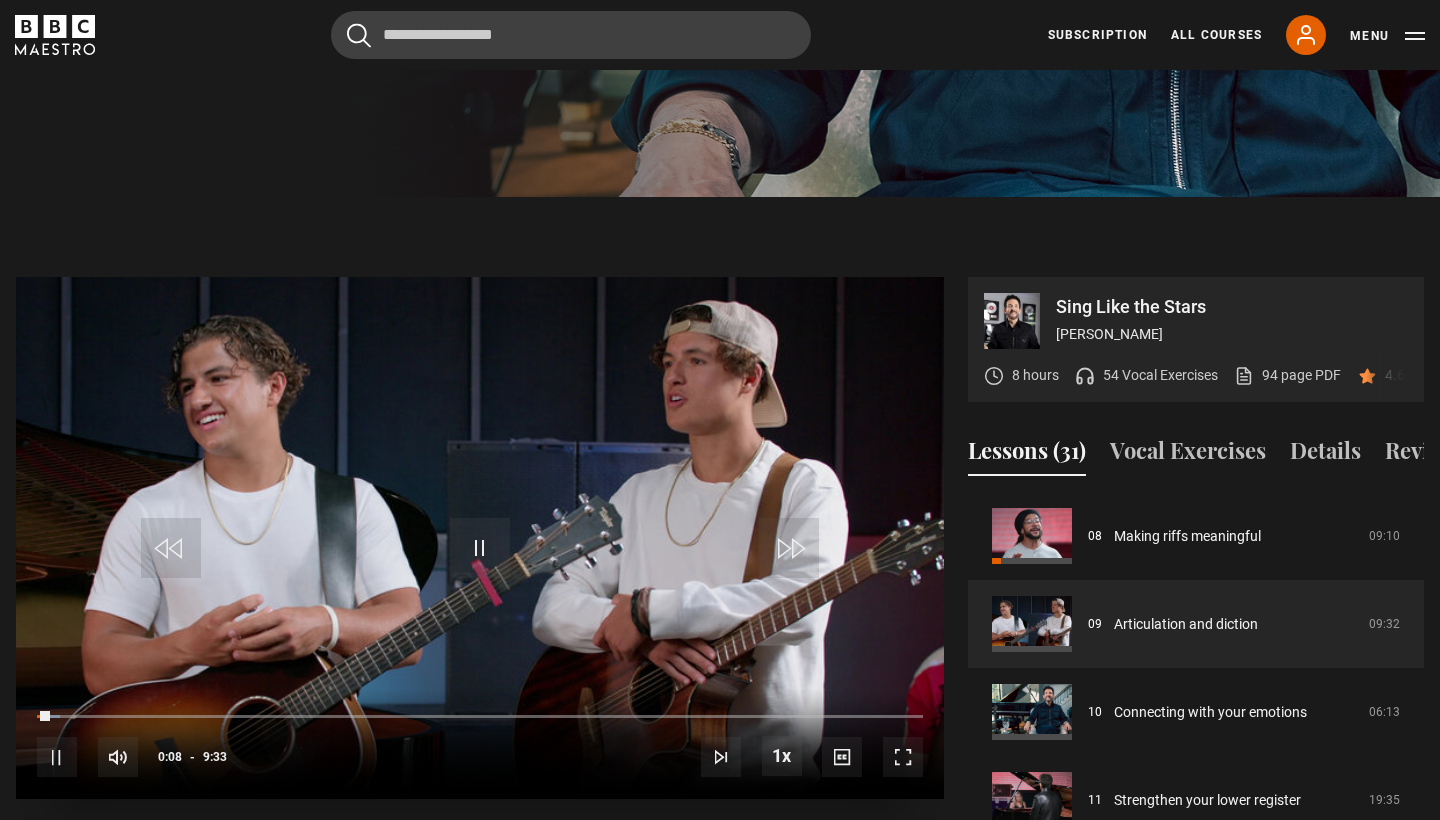 click at bounding box center (480, 548) 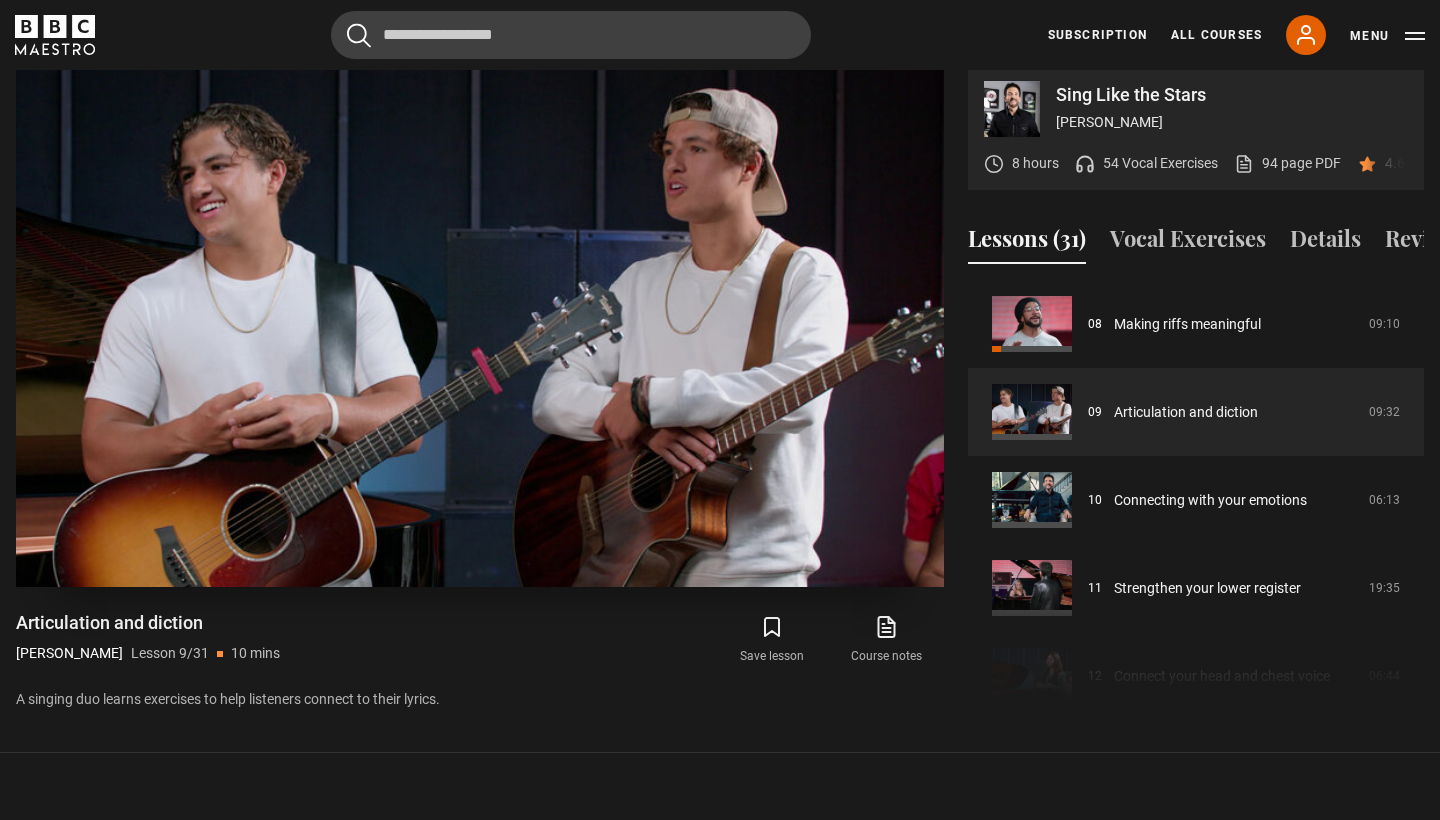 scroll, scrollTop: 1008, scrollLeft: 0, axis: vertical 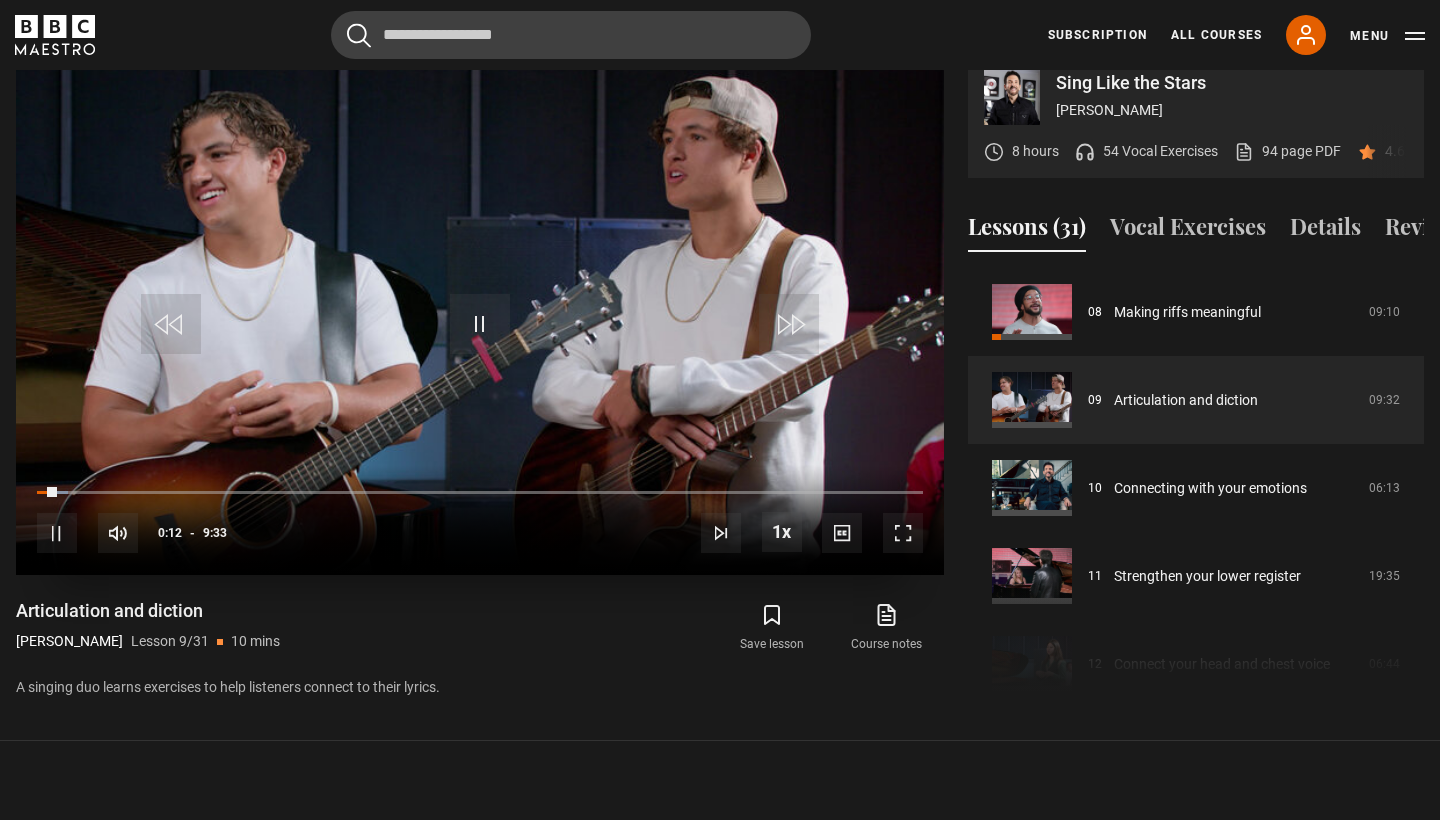 click at bounding box center (480, 324) 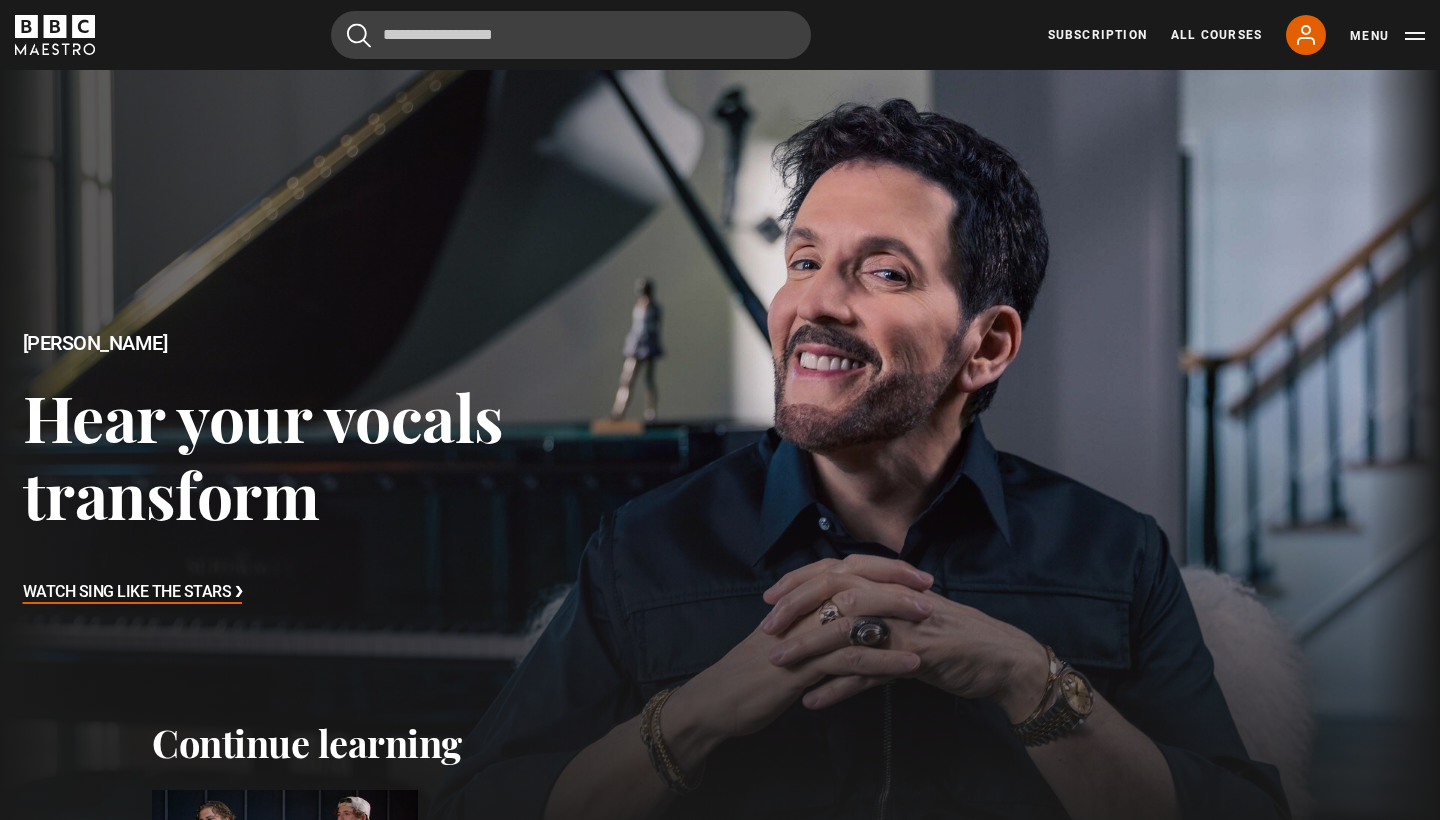 scroll, scrollTop: 0, scrollLeft: 0, axis: both 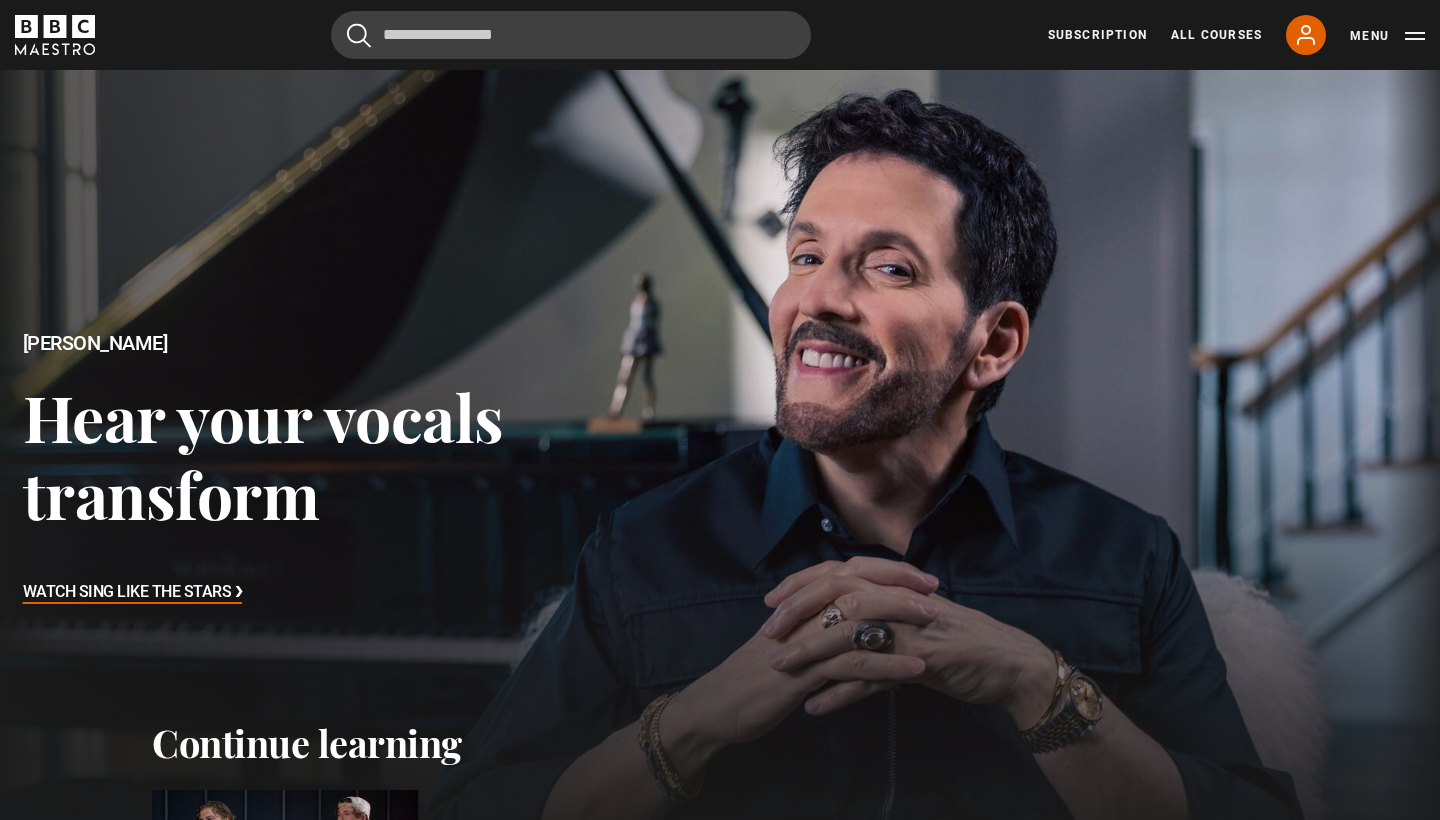 click on "Hear your vocals transform" at bounding box center (372, 455) 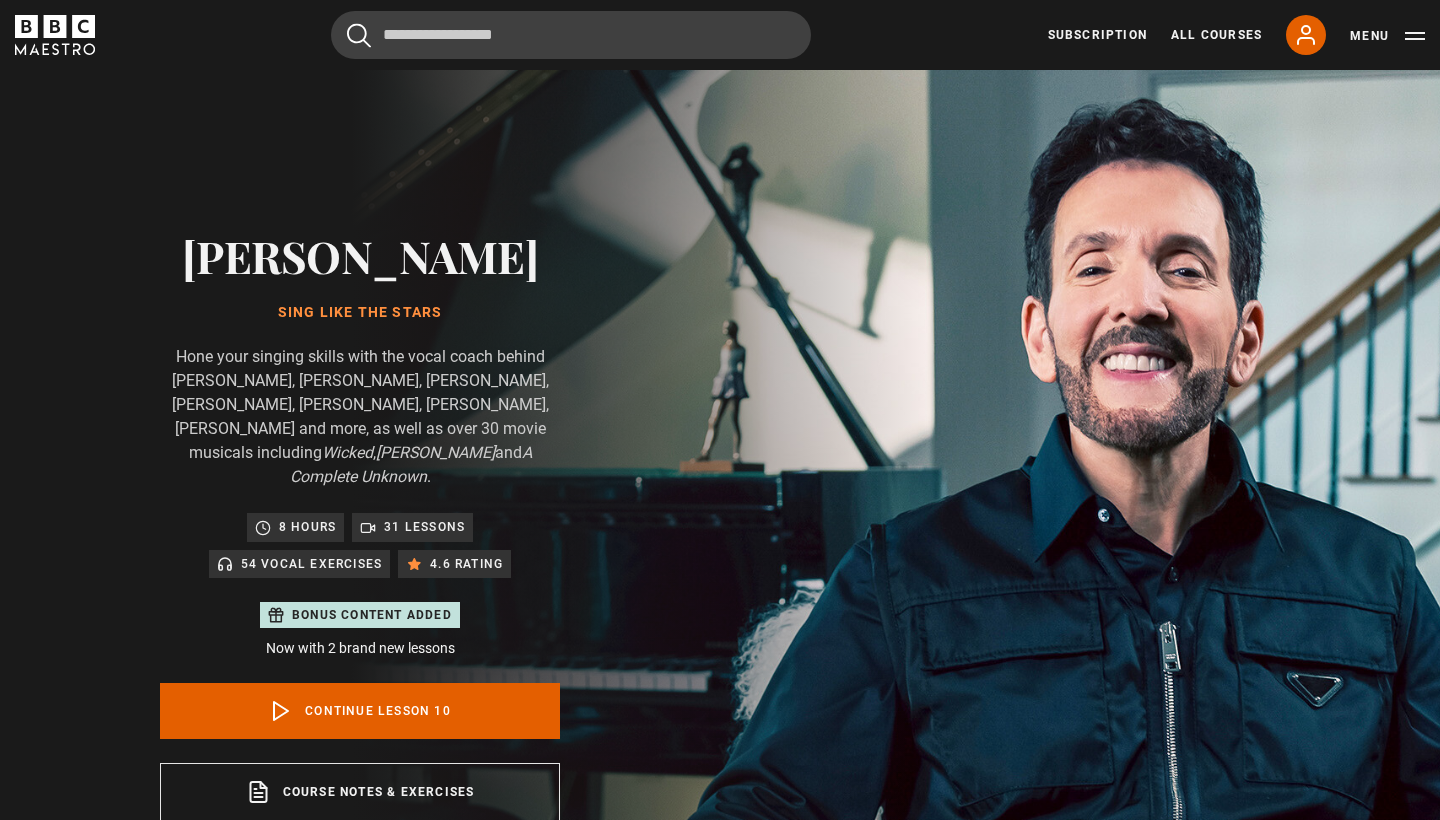 scroll, scrollTop: 955, scrollLeft: 0, axis: vertical 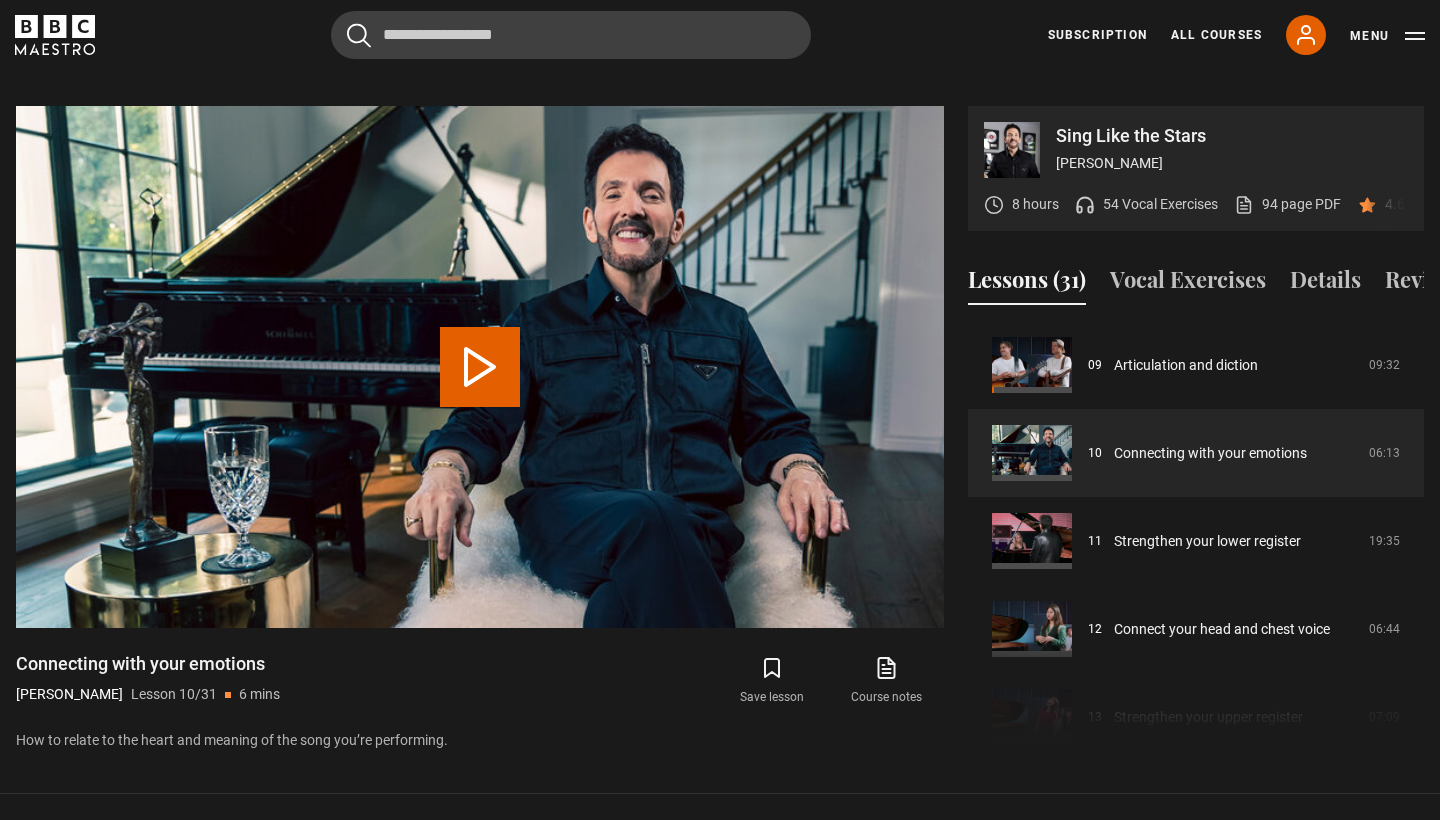 click on "54 Vocal Exercises" at bounding box center [1160, 204] 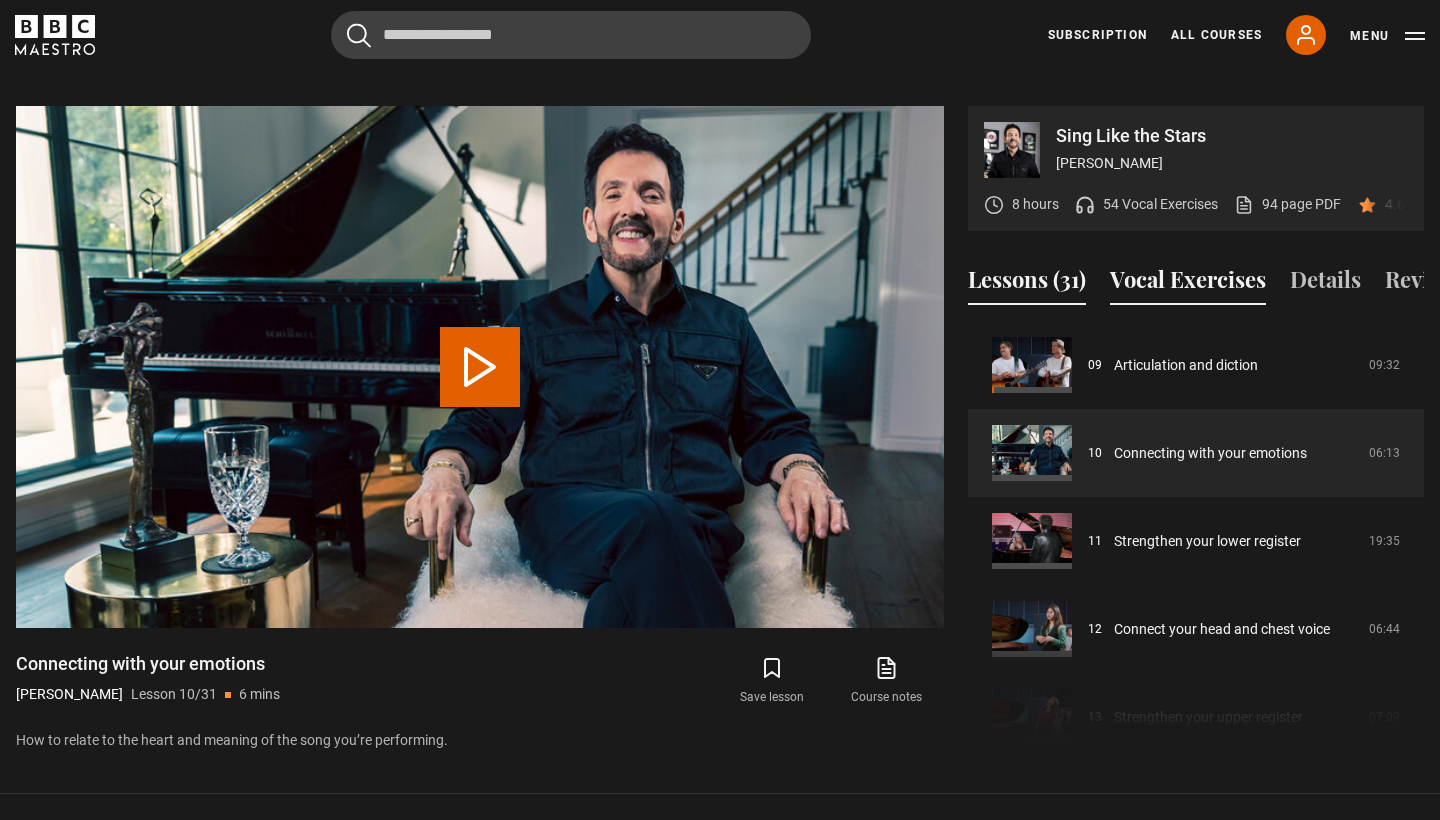 click on "Vocal Exercises" at bounding box center [1188, 284] 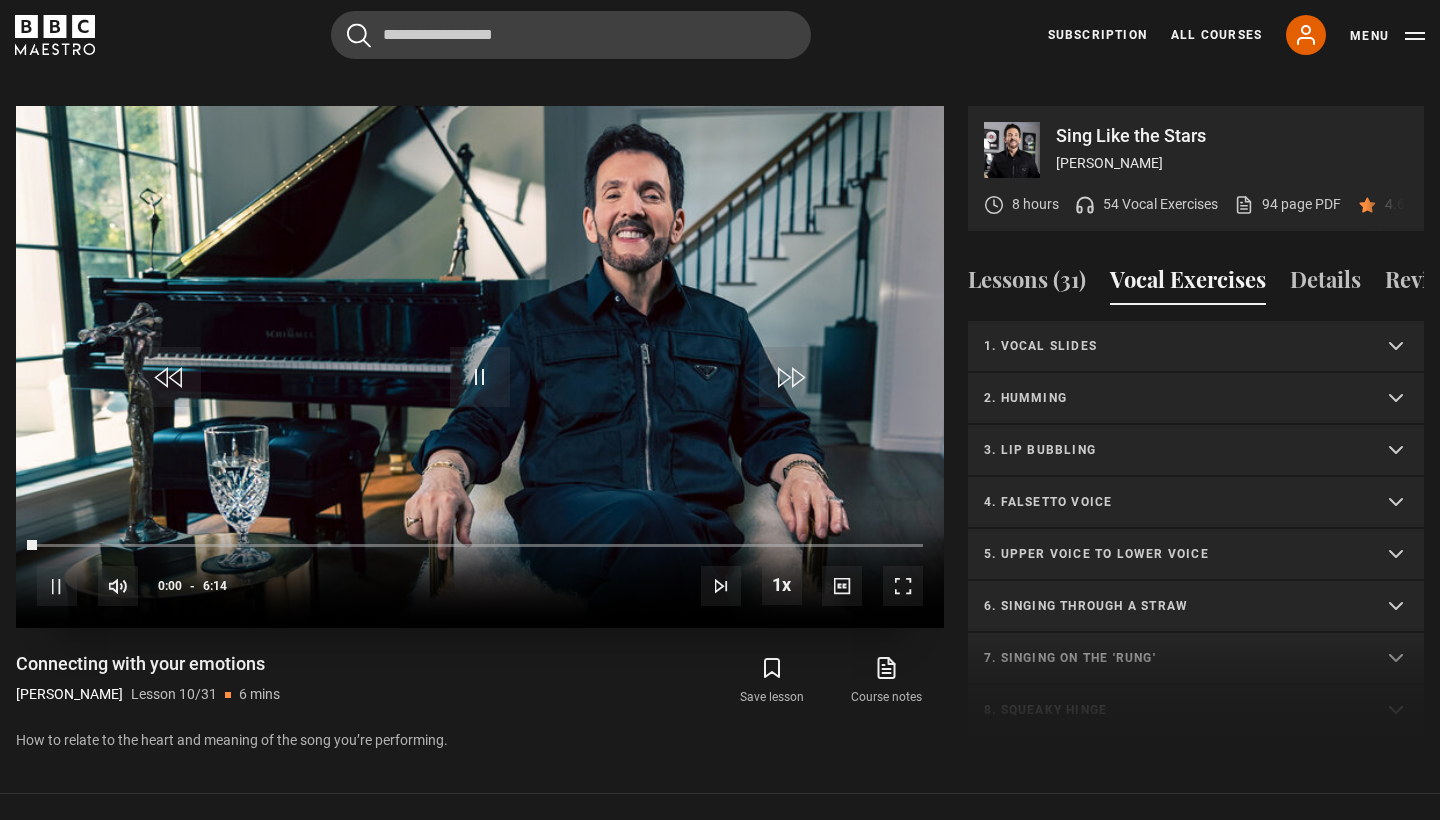 click at bounding box center (480, 377) 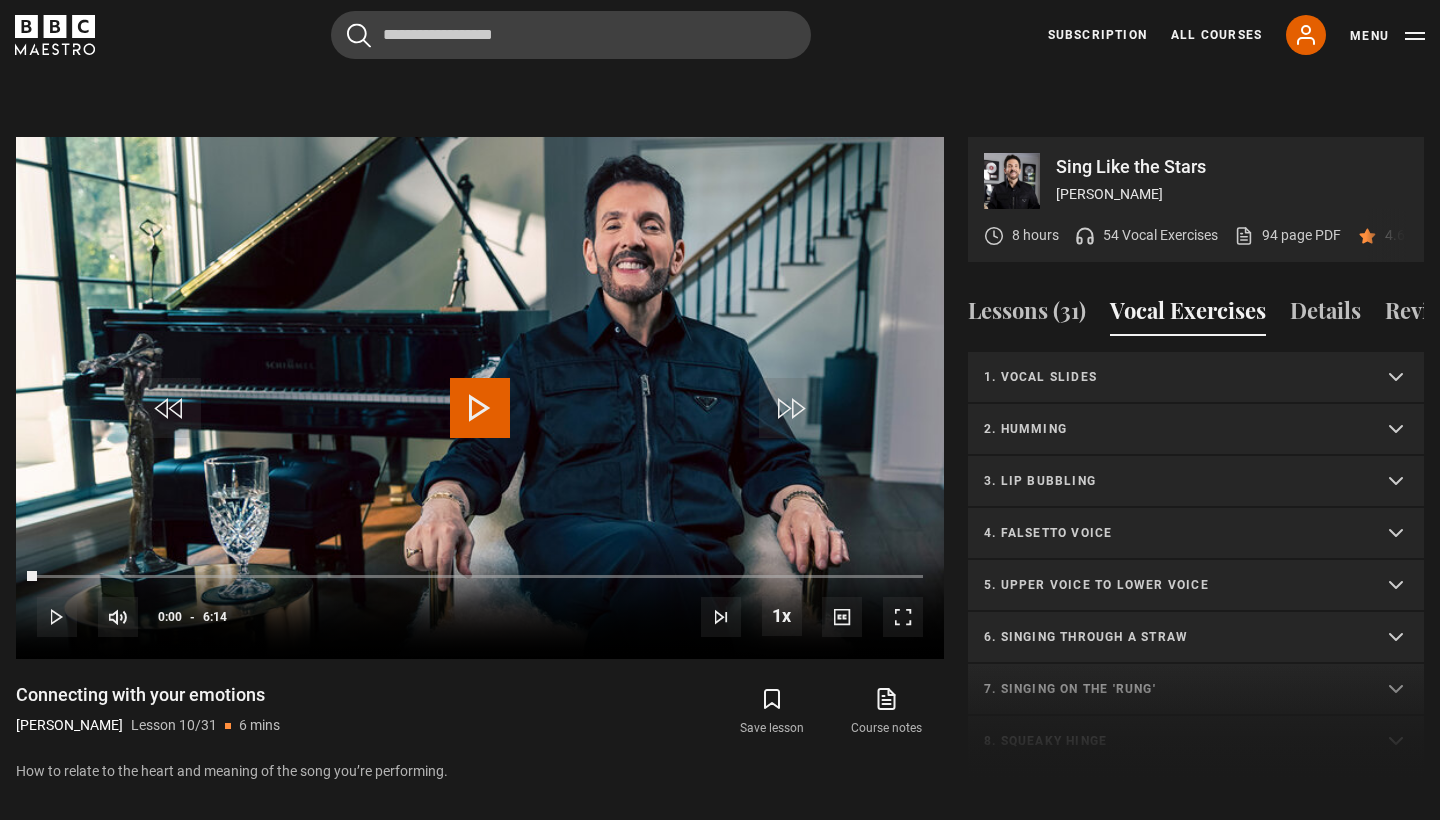 scroll, scrollTop: 909, scrollLeft: 0, axis: vertical 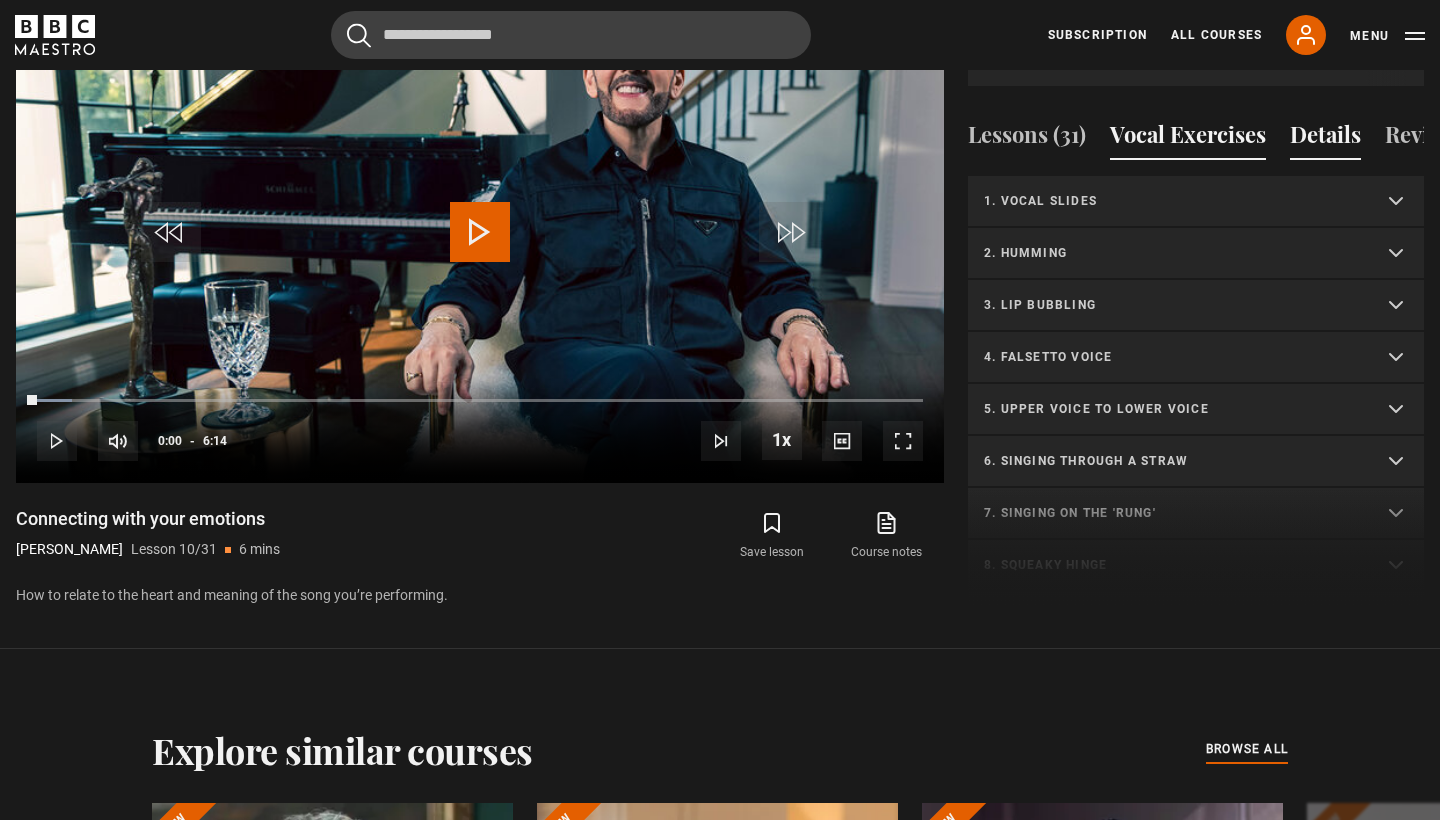 click on "Details" at bounding box center [1325, 139] 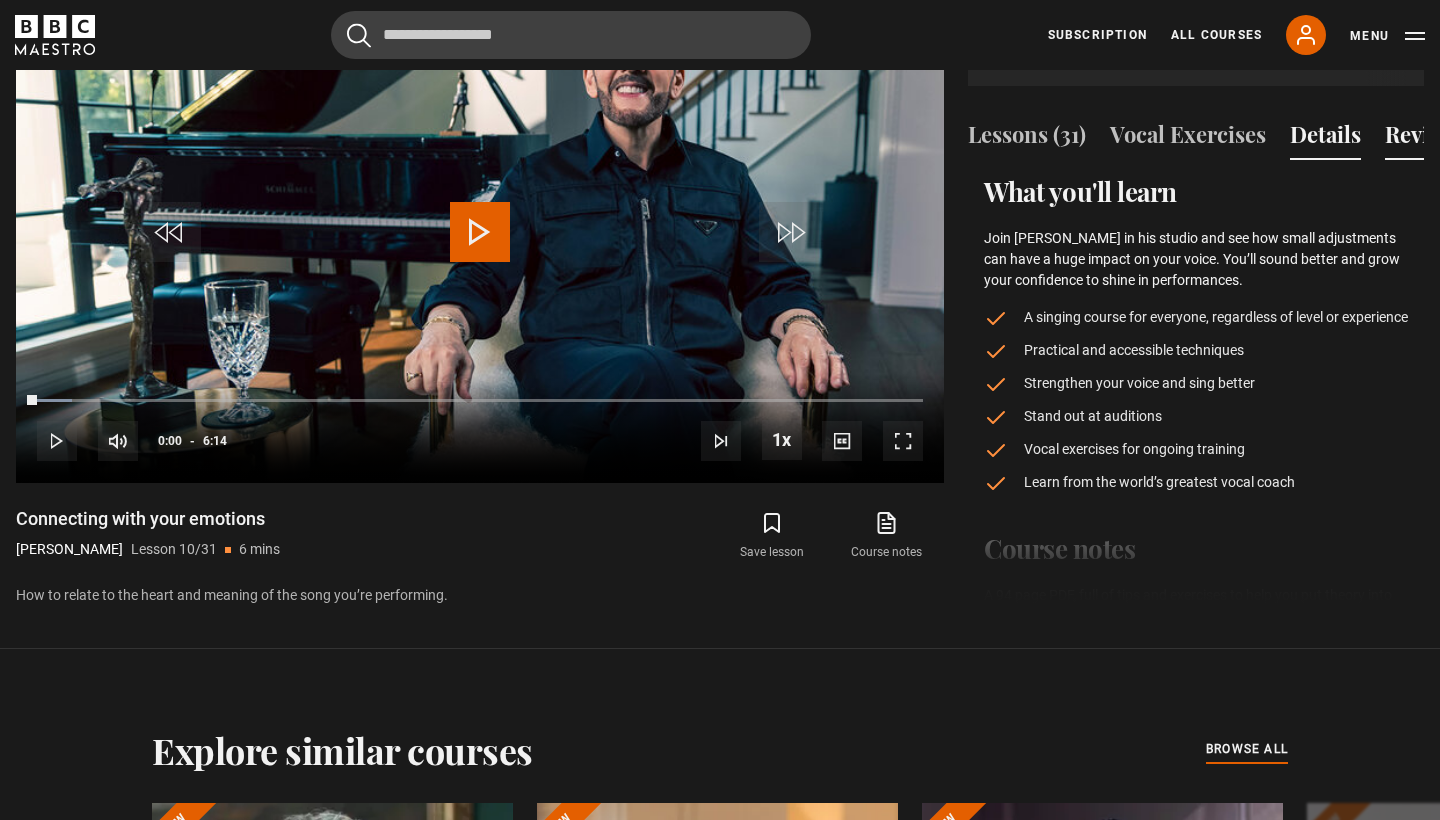 click on "Reviews (56)" at bounding box center [1446, 139] 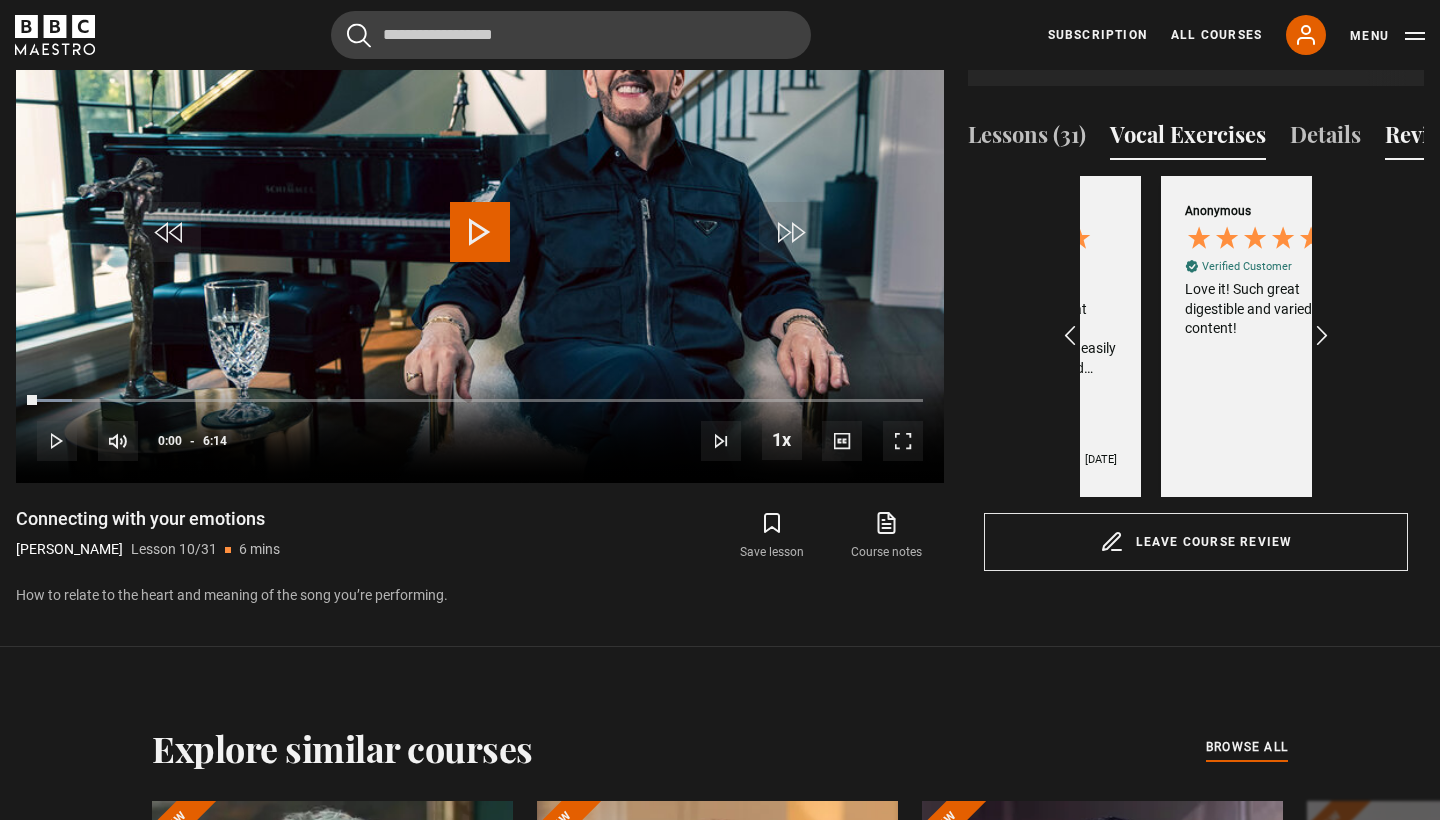 scroll, scrollTop: 0, scrollLeft: 232, axis: horizontal 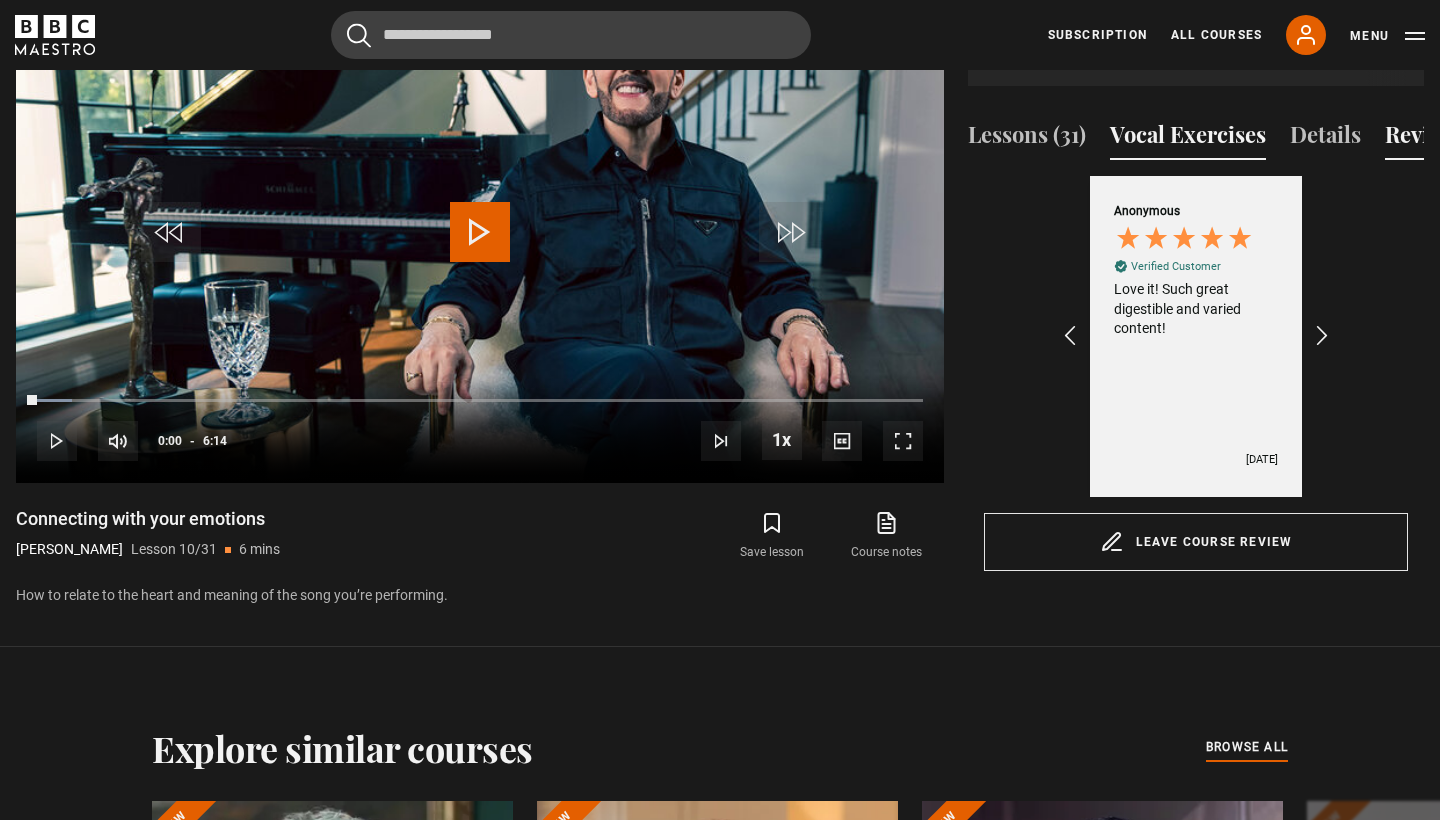 click on "Vocal Exercises" at bounding box center (1188, 139) 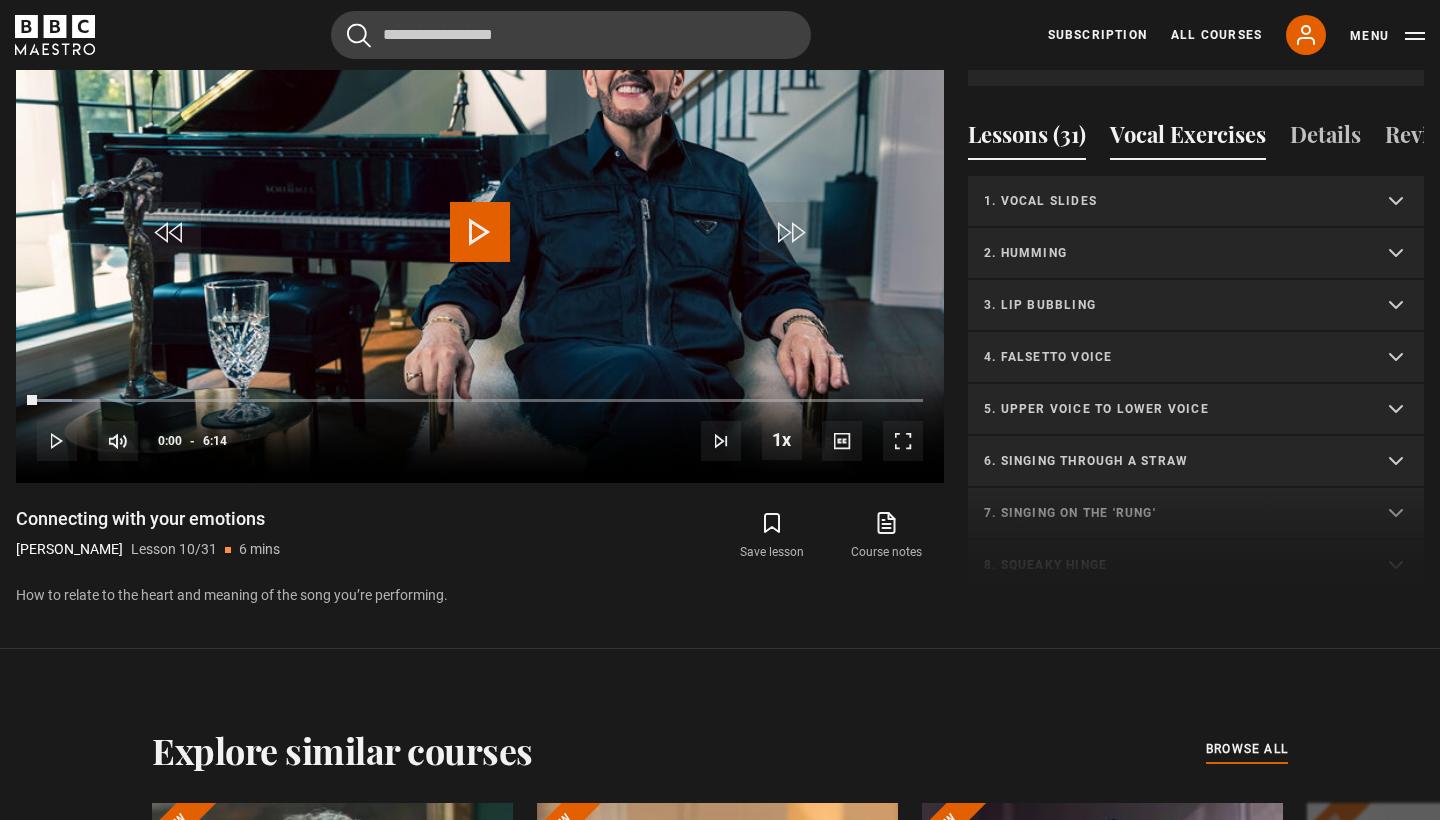 click on "Lessons (31)" at bounding box center [1027, 139] 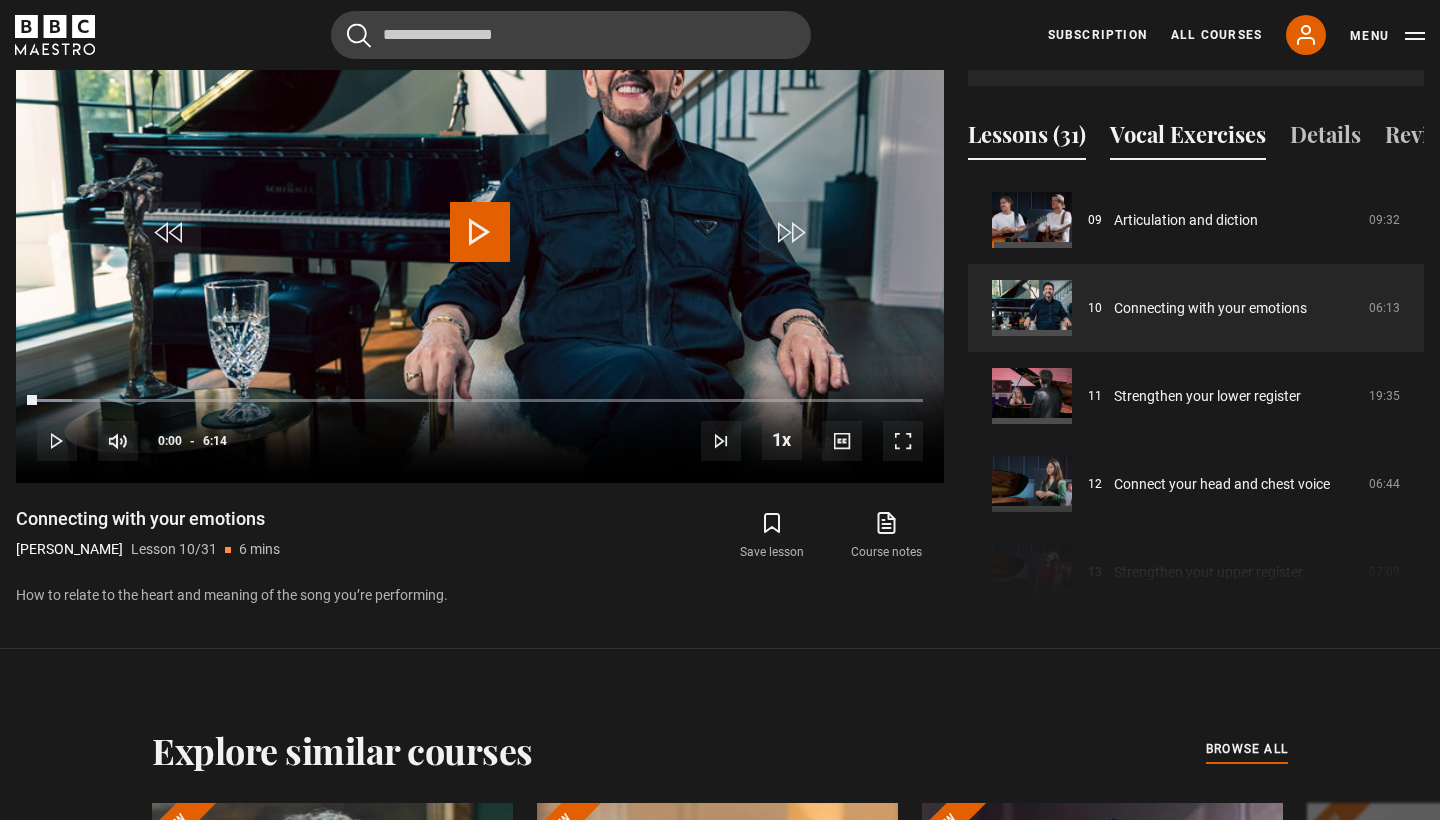 click on "Vocal Exercises" at bounding box center [1188, 139] 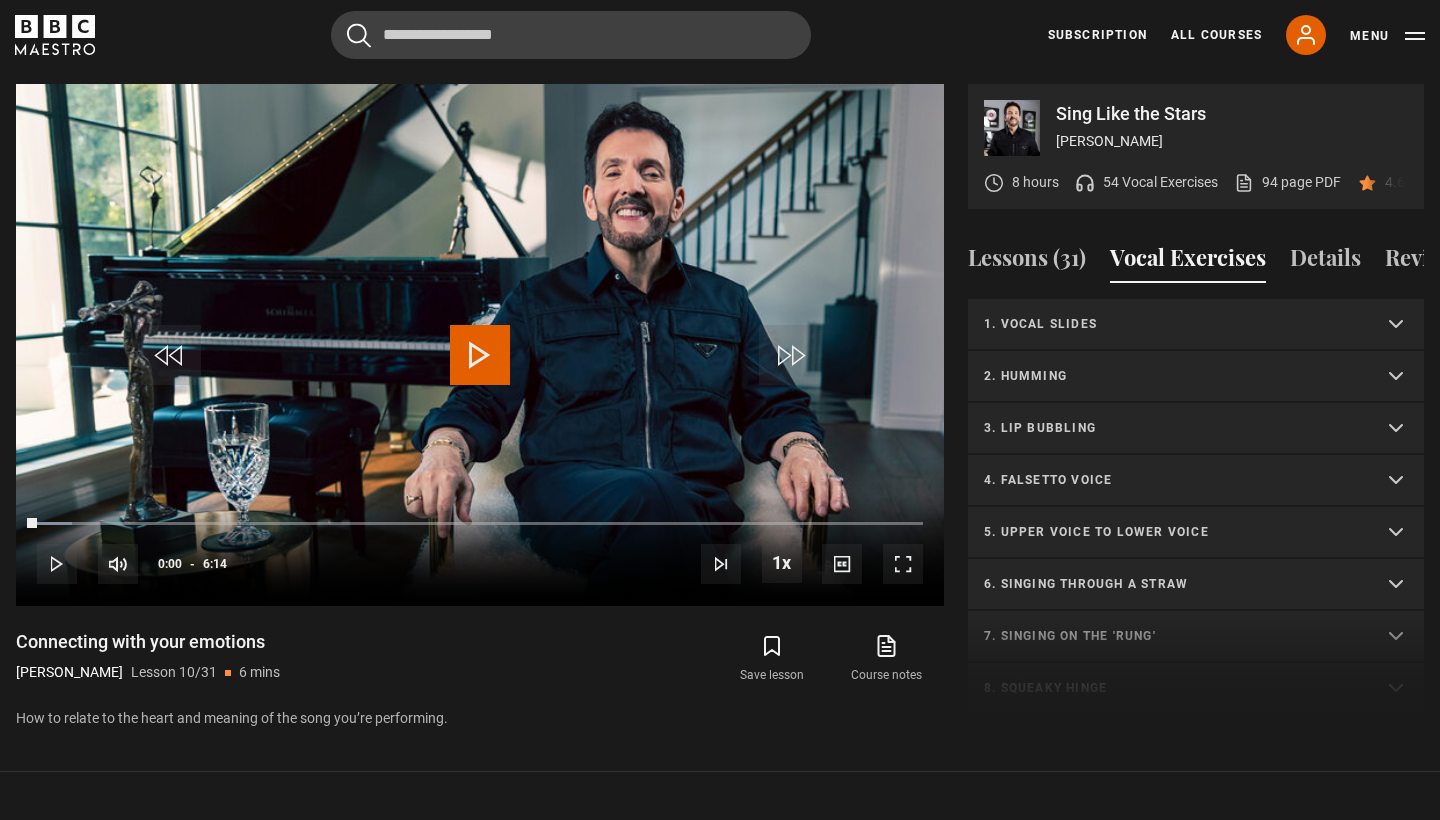 scroll, scrollTop: 975, scrollLeft: 0, axis: vertical 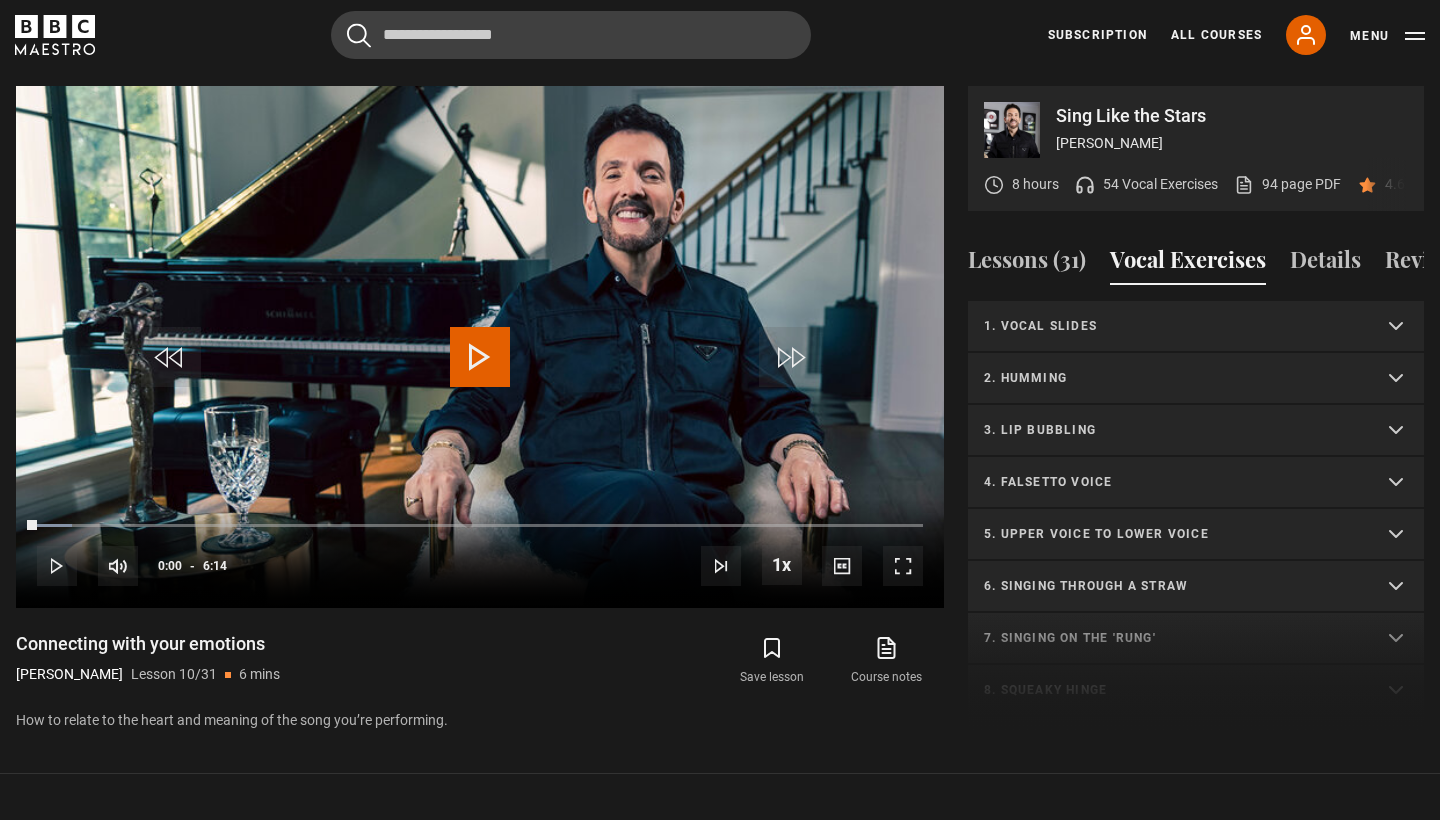 click on "1. Vocal slides" at bounding box center (1196, 327) 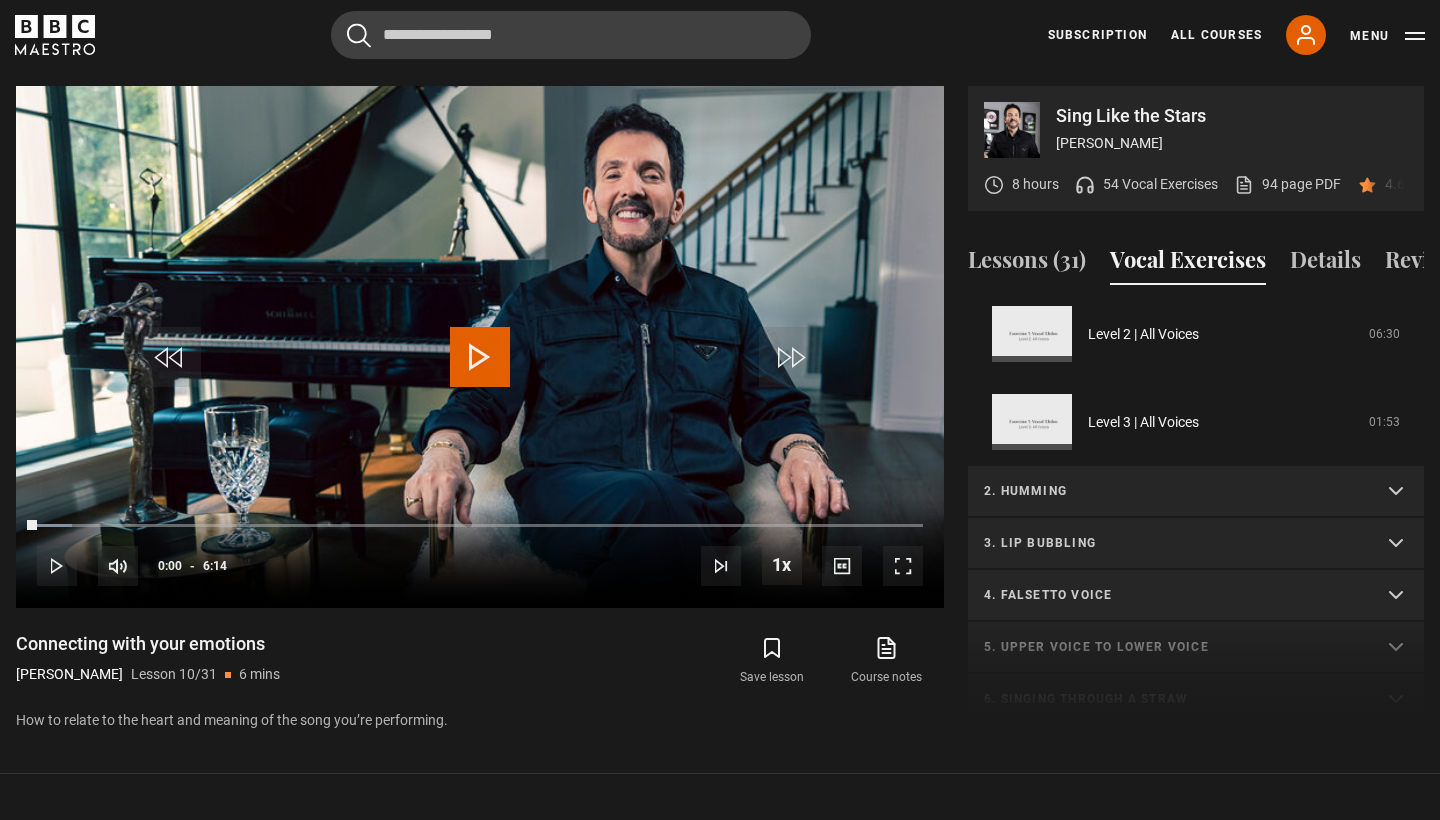 scroll, scrollTop: 155, scrollLeft: 0, axis: vertical 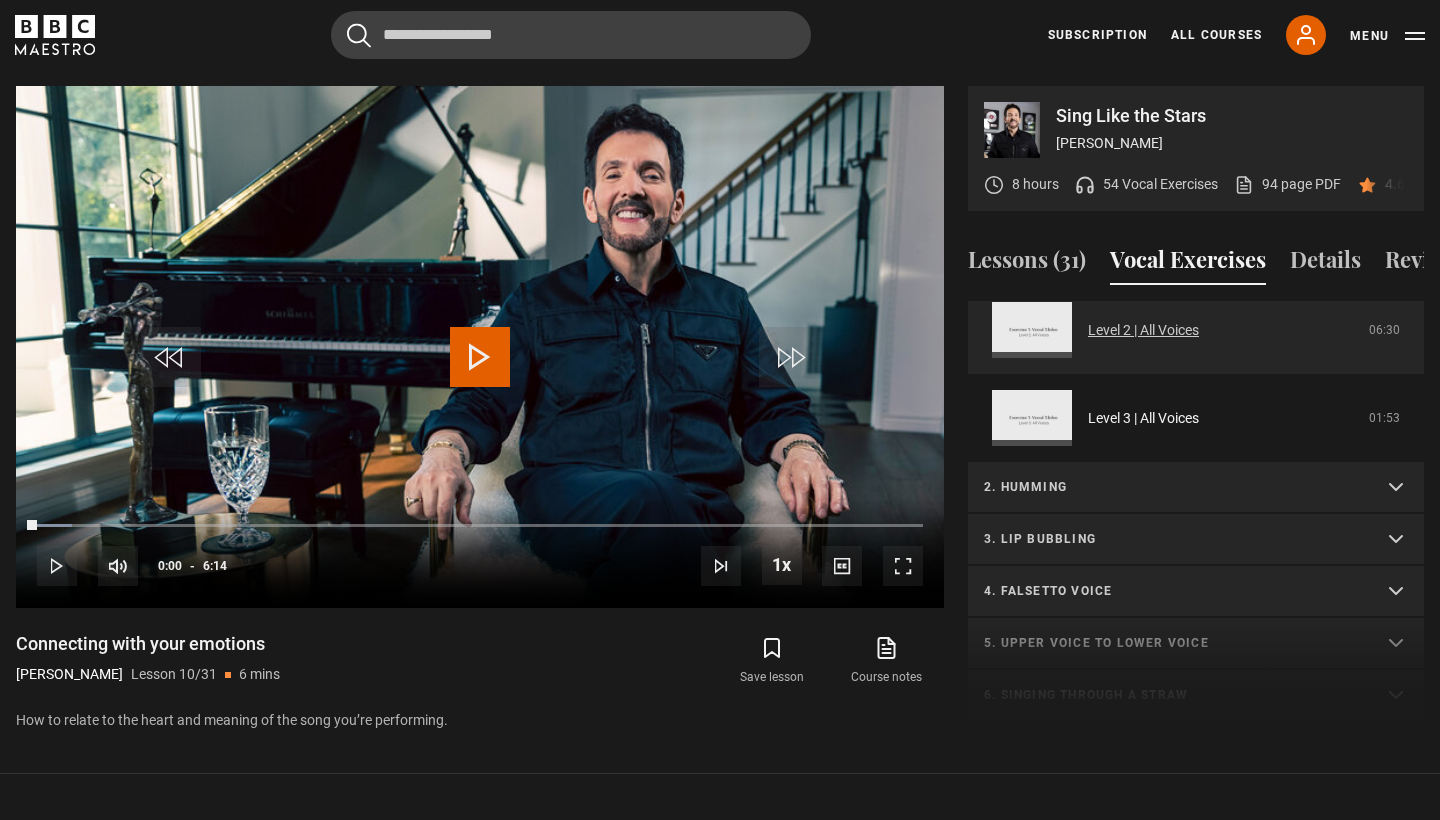 click on "Level 2 | All Voices" at bounding box center (1143, 330) 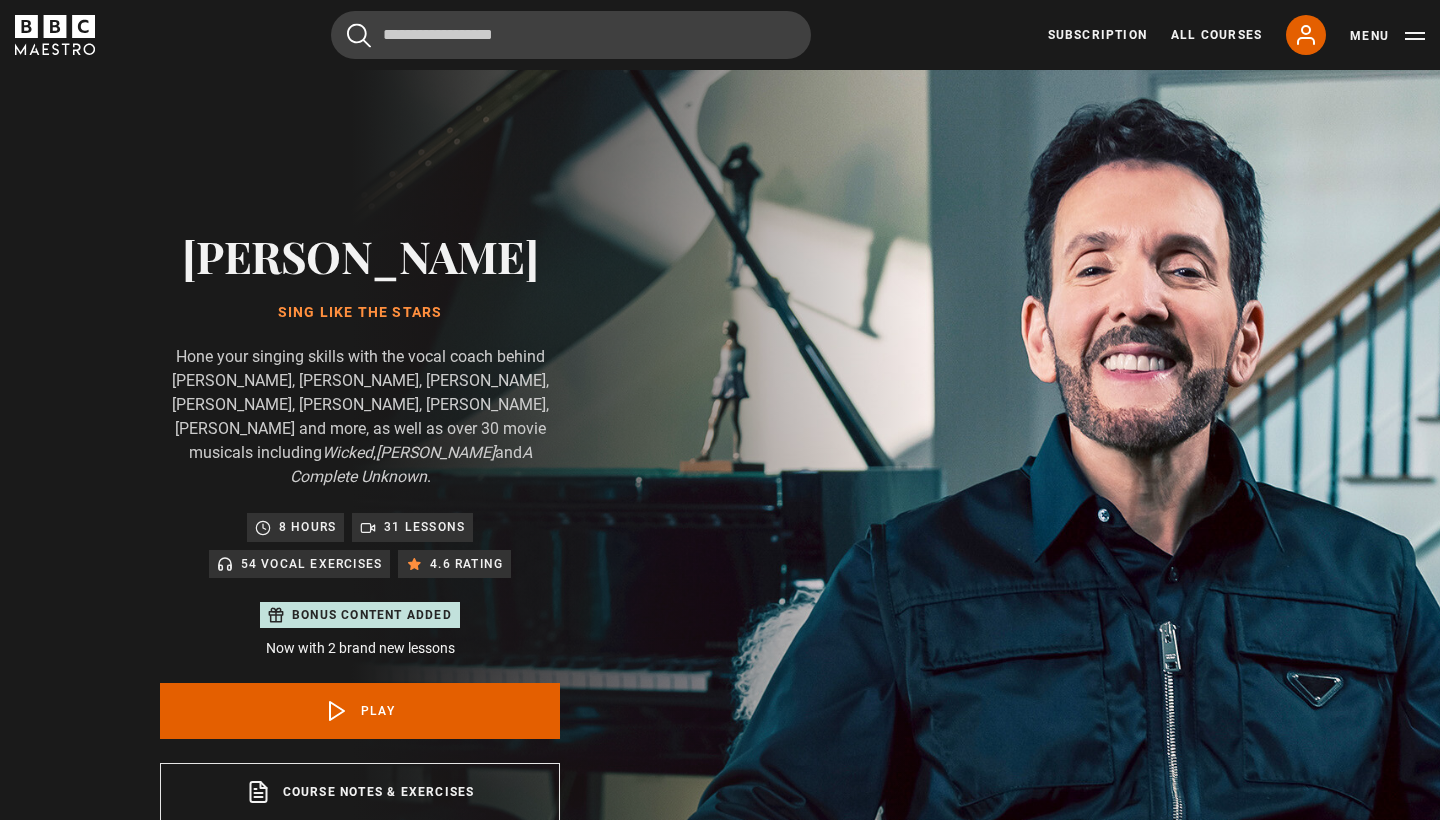 scroll, scrollTop: 955, scrollLeft: 0, axis: vertical 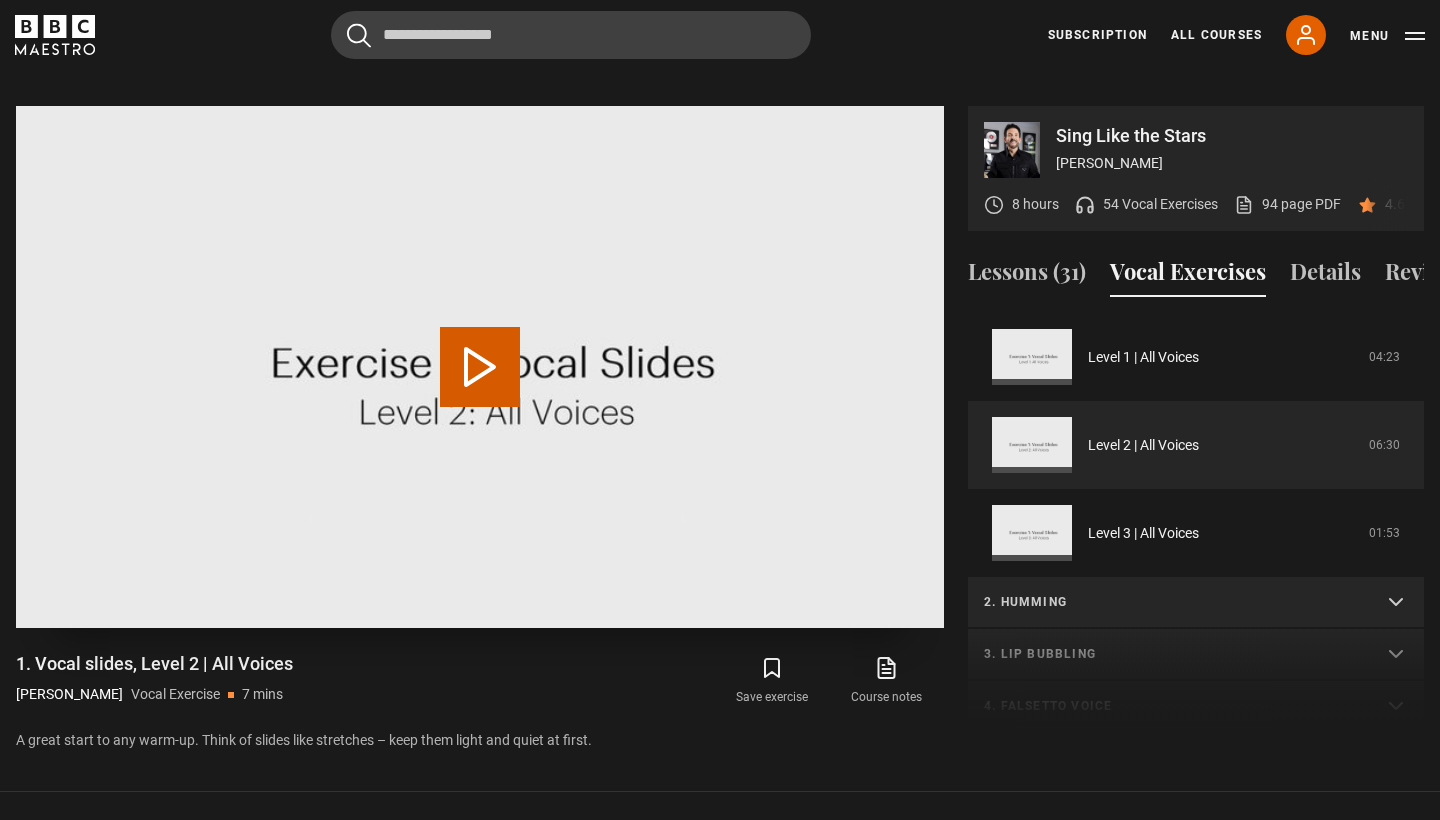 click on "Play Video" at bounding box center [480, 367] 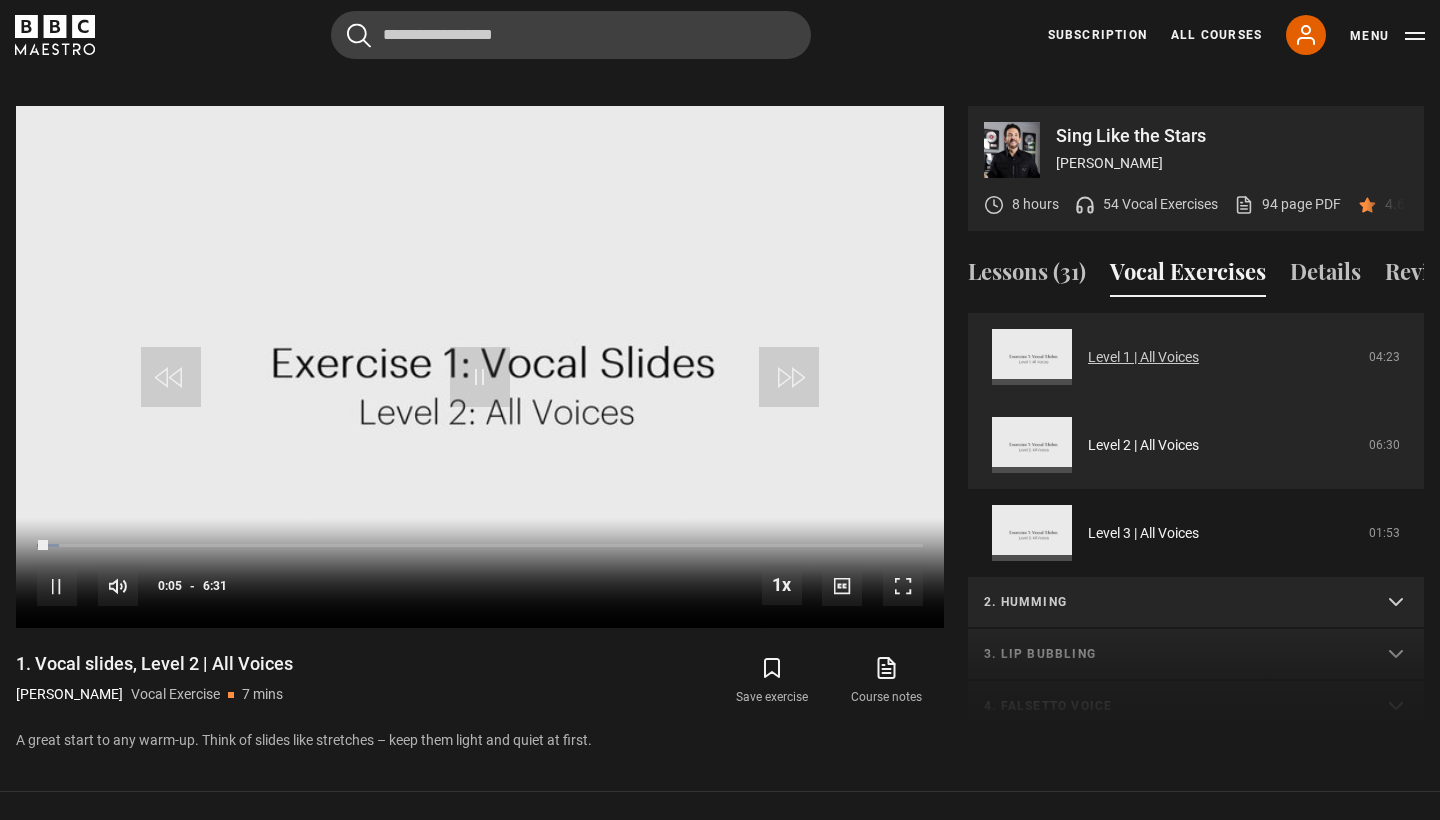 click on "Level 1 | All Voices" at bounding box center [1143, 357] 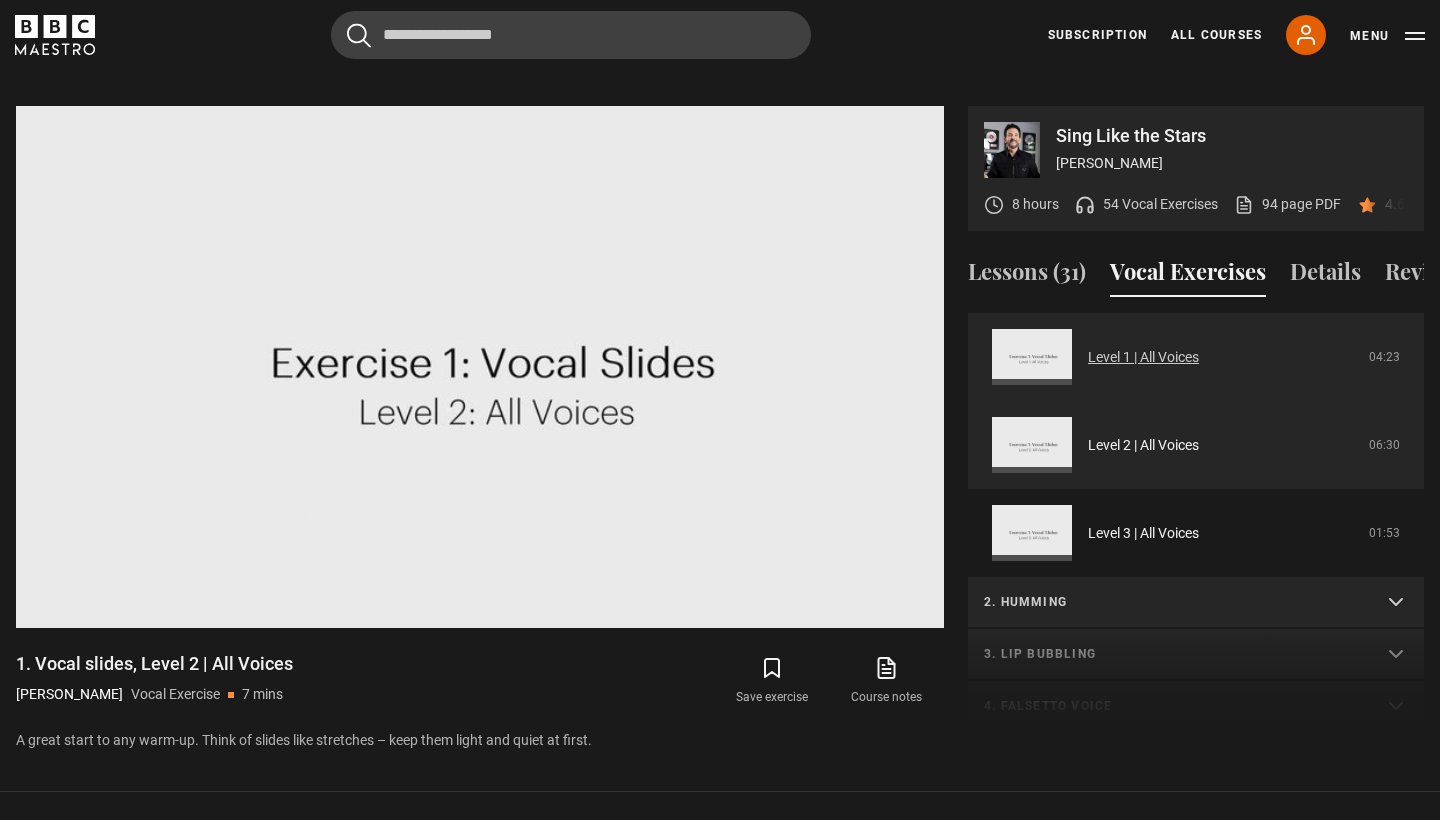 click on "Level 1 | All Voices" at bounding box center [1143, 357] 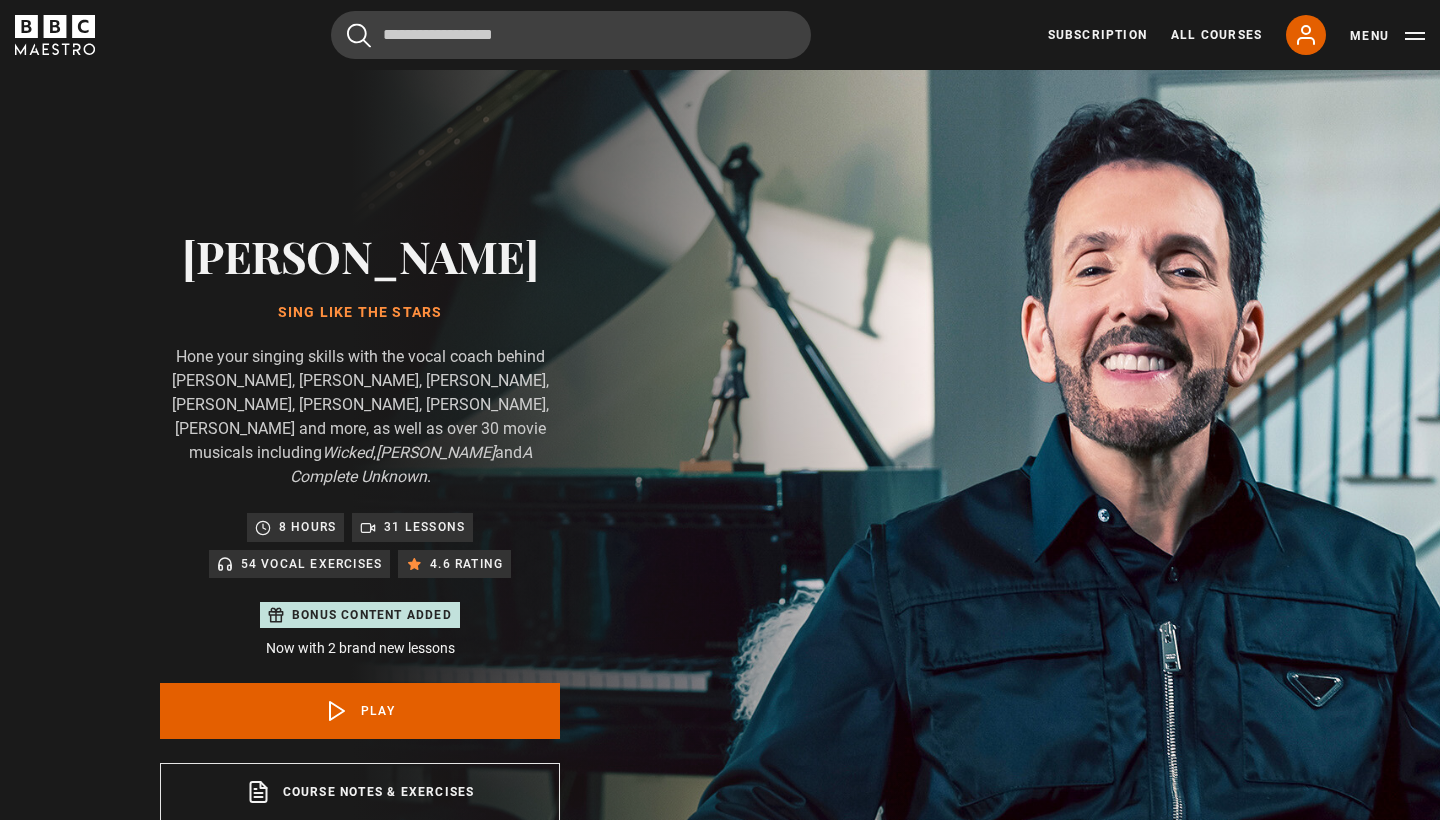 scroll, scrollTop: 955, scrollLeft: 0, axis: vertical 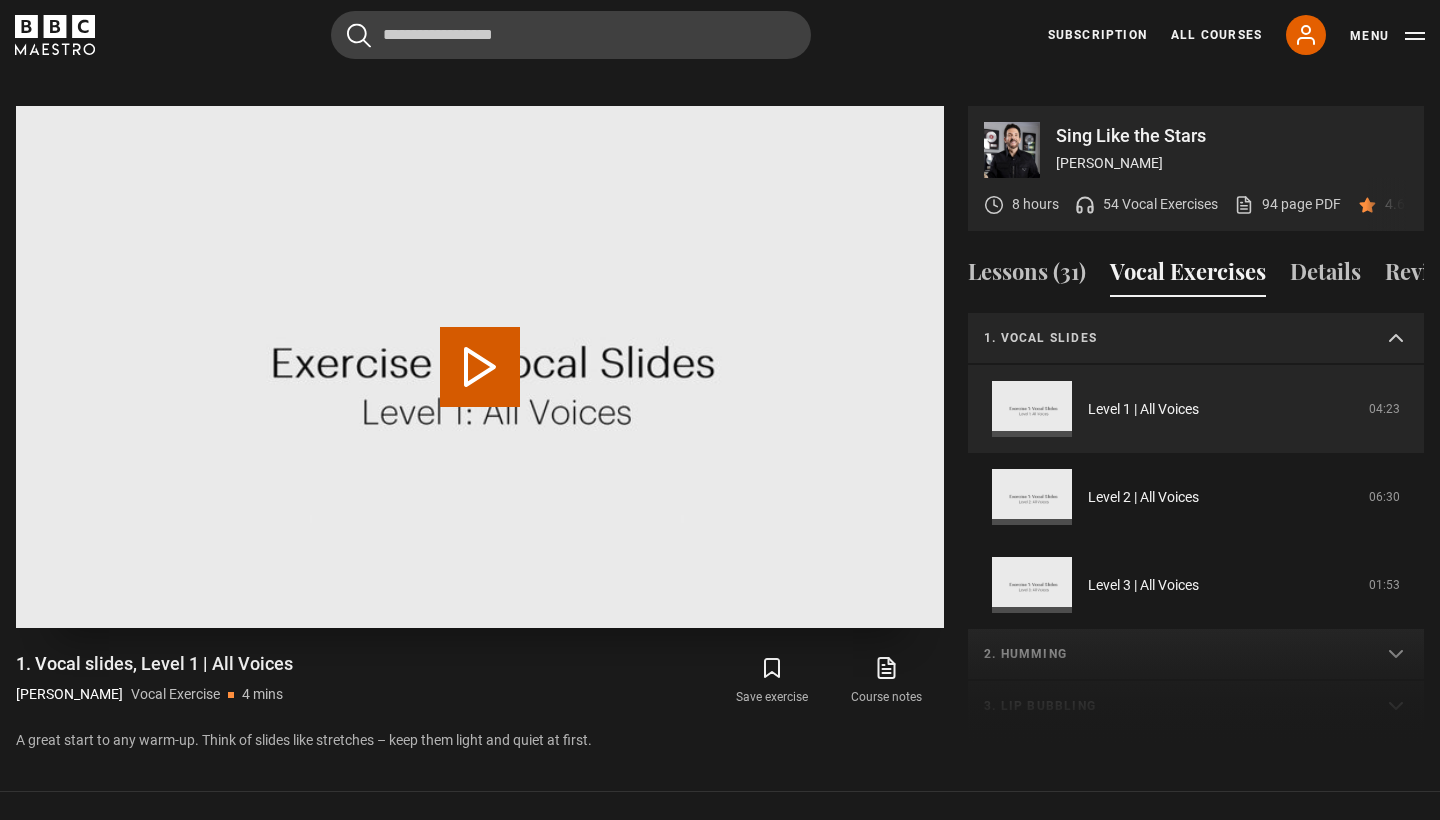 click on "Play Video" at bounding box center [480, 367] 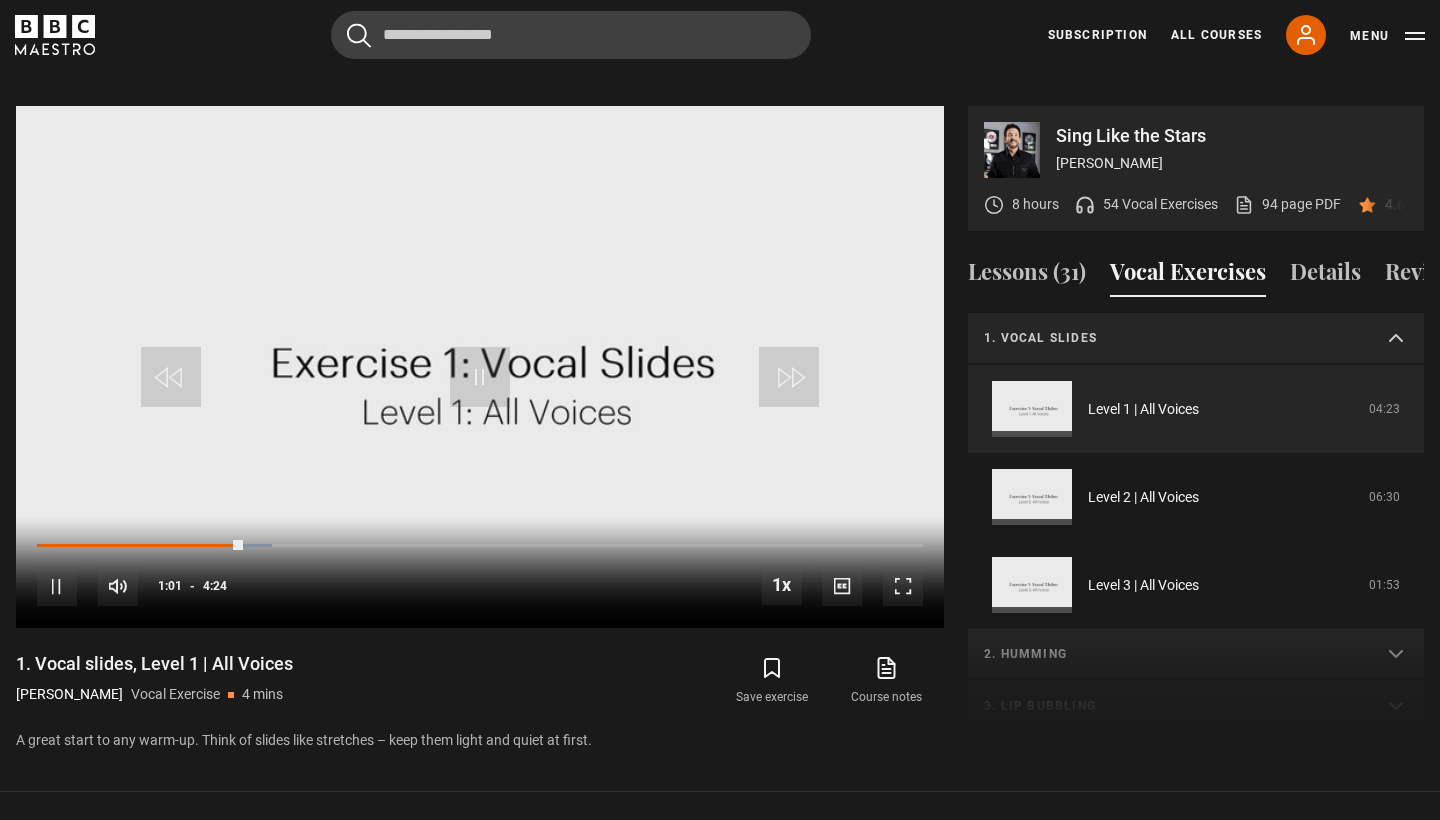 click 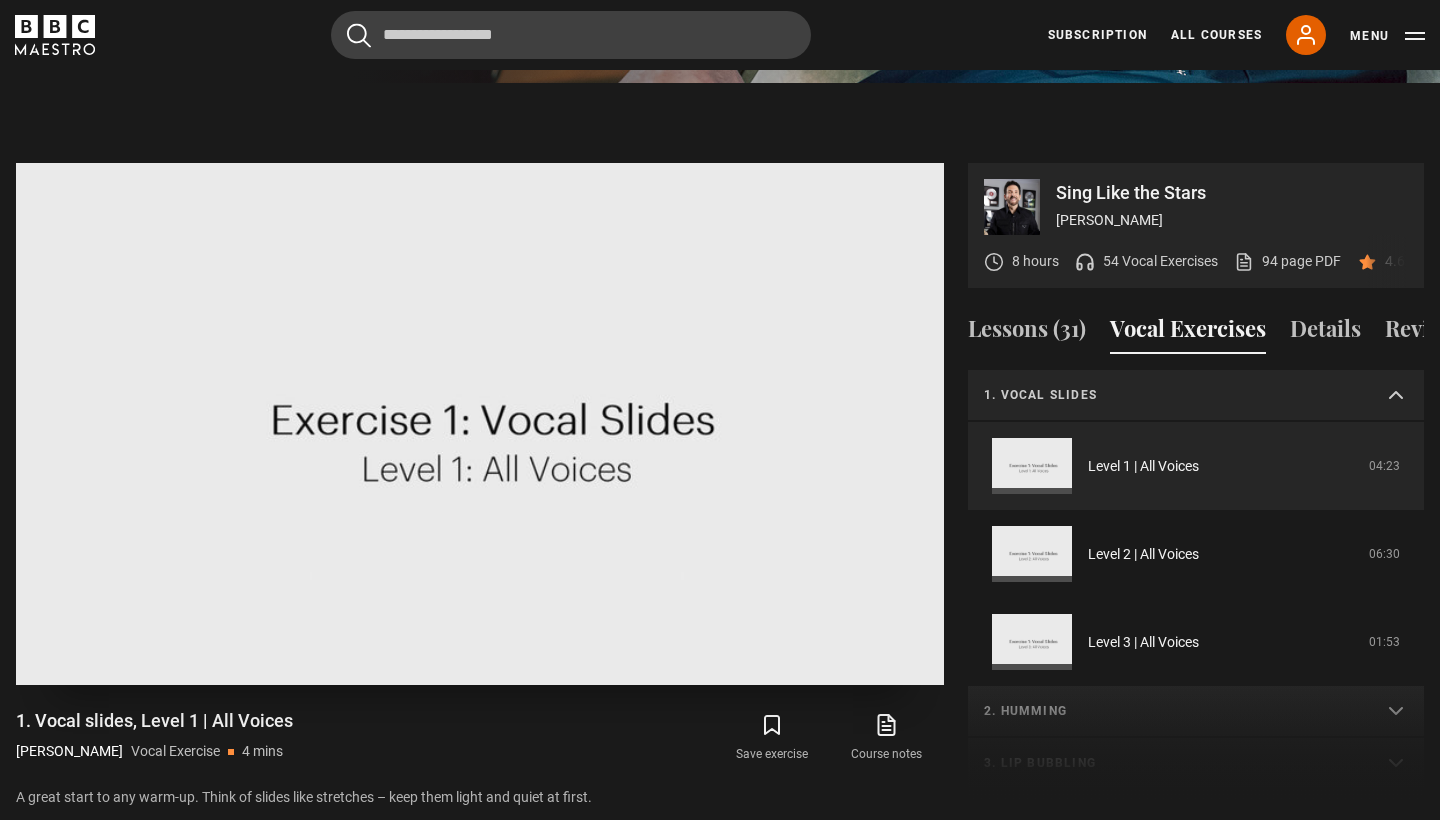 scroll, scrollTop: 884, scrollLeft: 0, axis: vertical 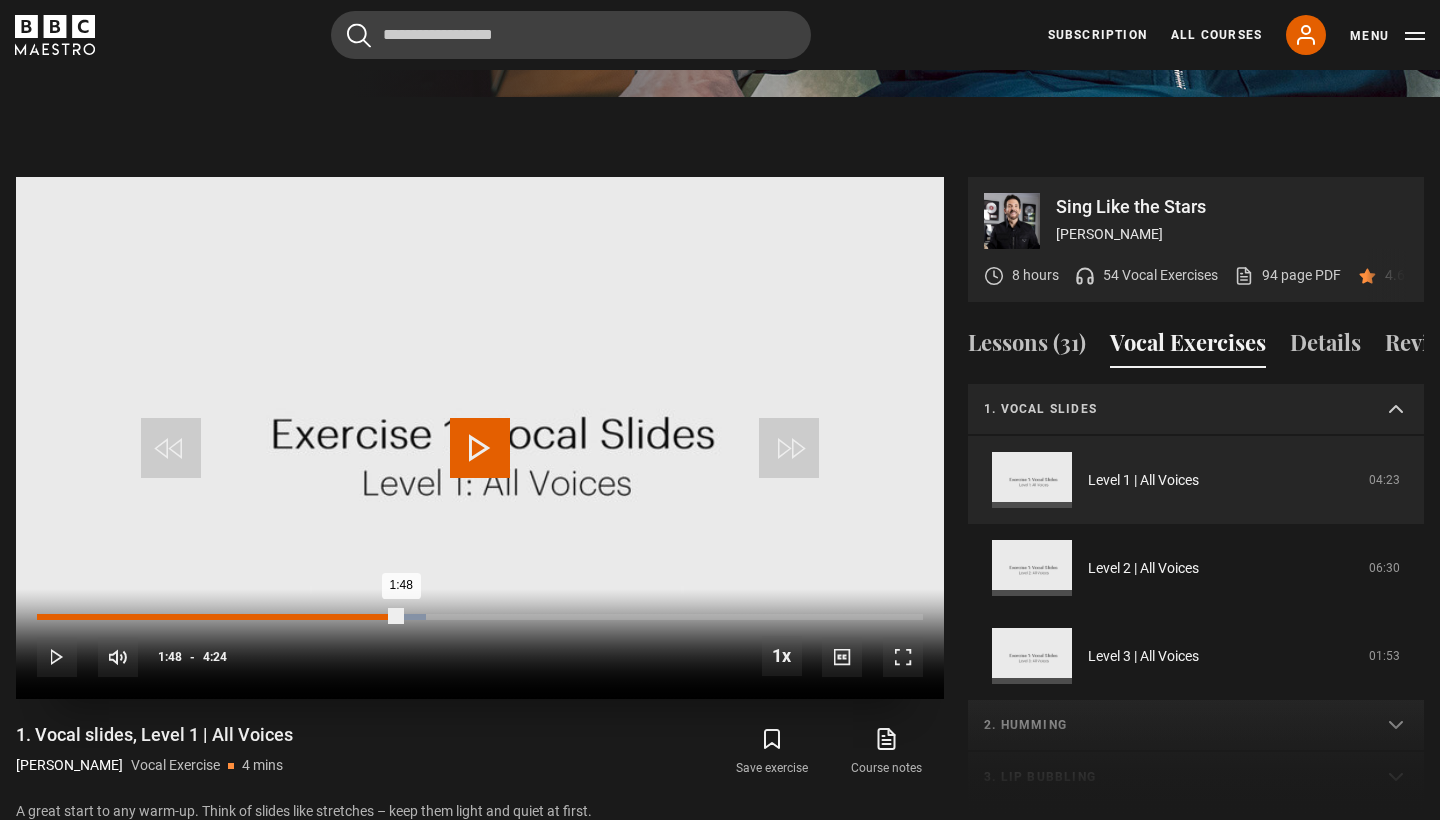 click on "Loaded :  43.90% 1:48 1:48" at bounding box center [480, 617] 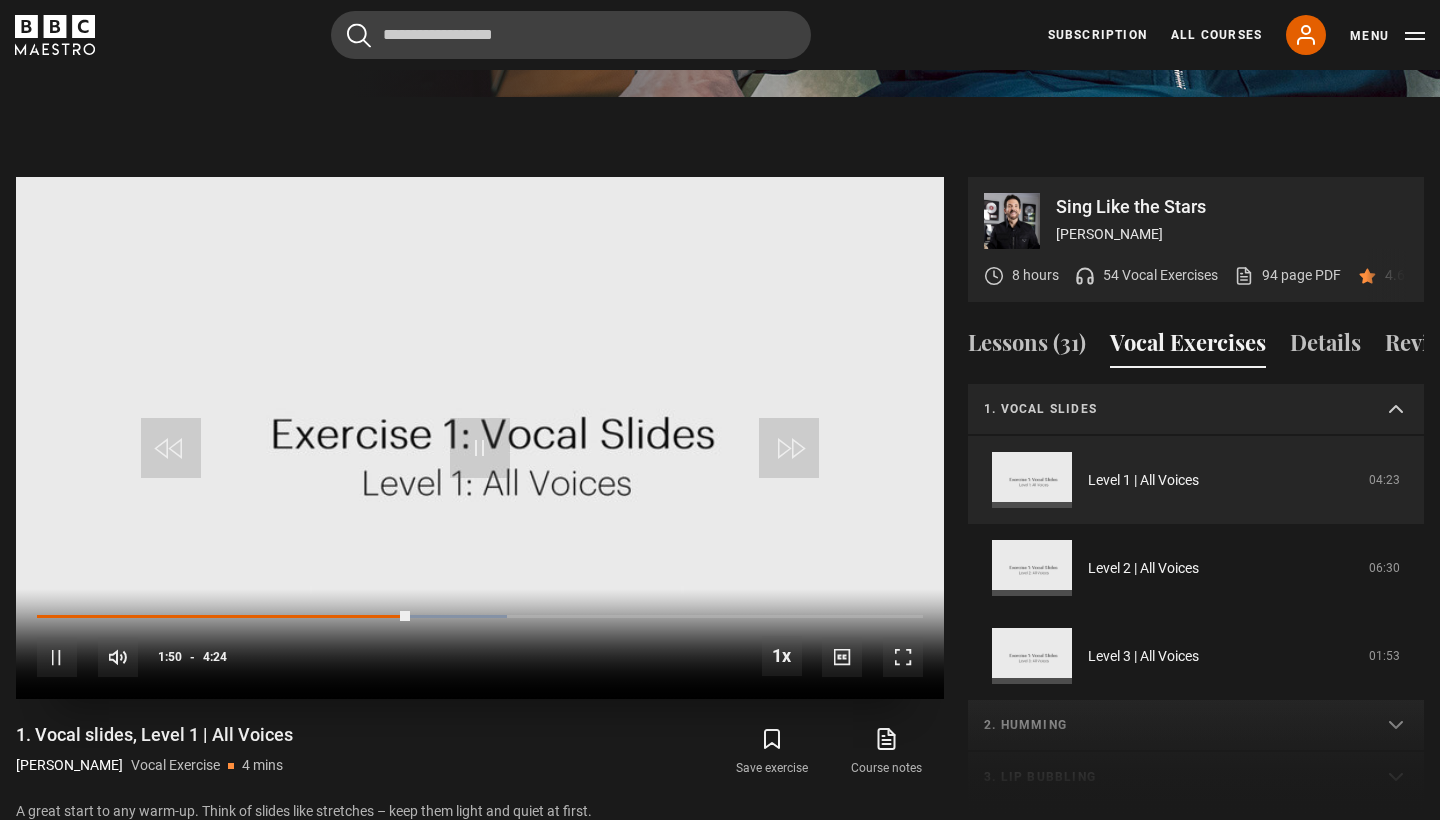 click on "10s Skip Back 10 seconds Pause 10s Skip Forward 10 seconds Loaded :  53.03% 1:44 1:51 Pause Mute Current Time  1:50 - Duration  4:24 1x Playback Rate 2x 1.5x 1x , selected 0.5x Captions captions off , selected English  Captions" at bounding box center [480, 644] 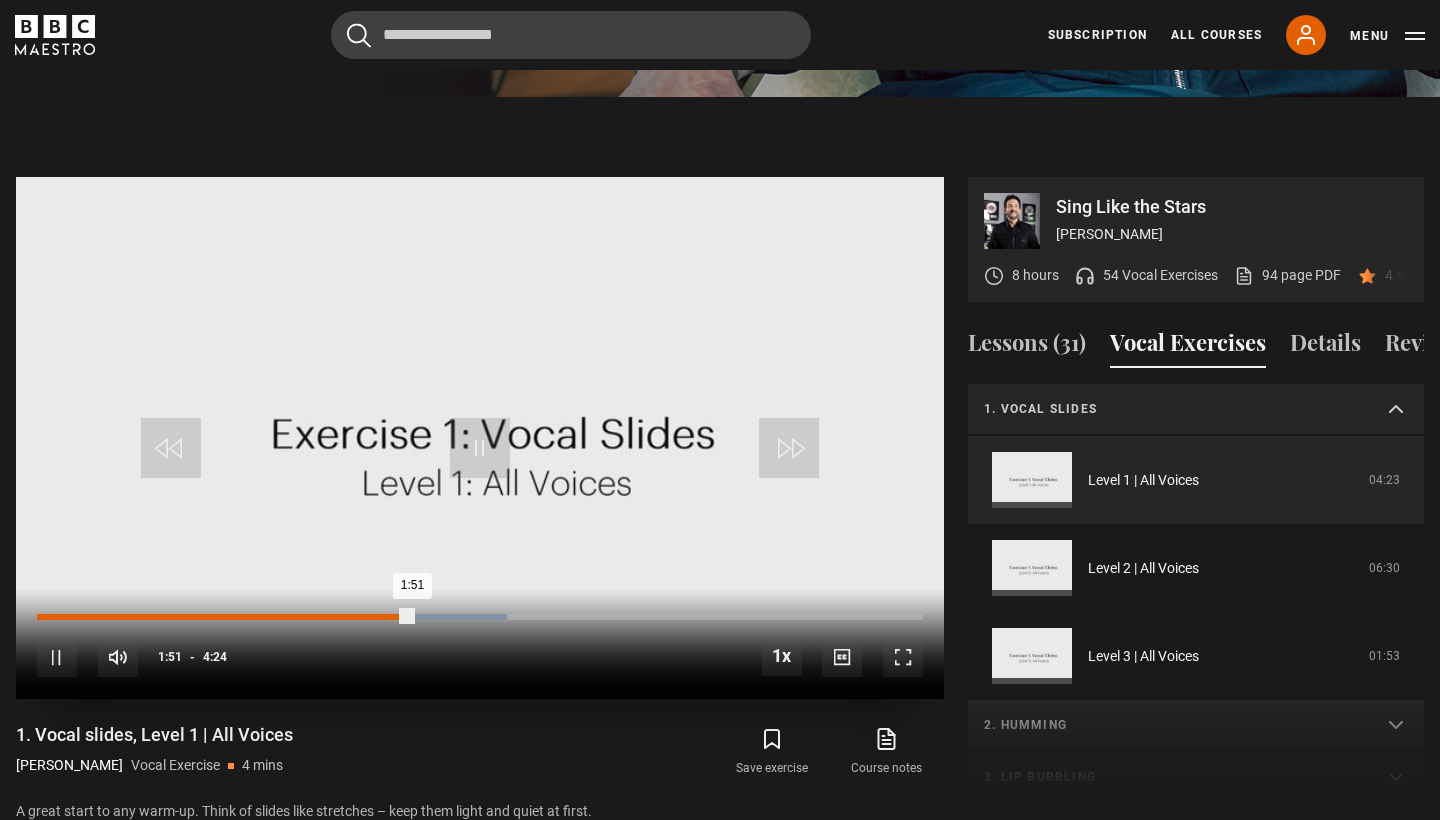 click on "Loaded :  53.03% 1:42 1:51" at bounding box center [480, 617] 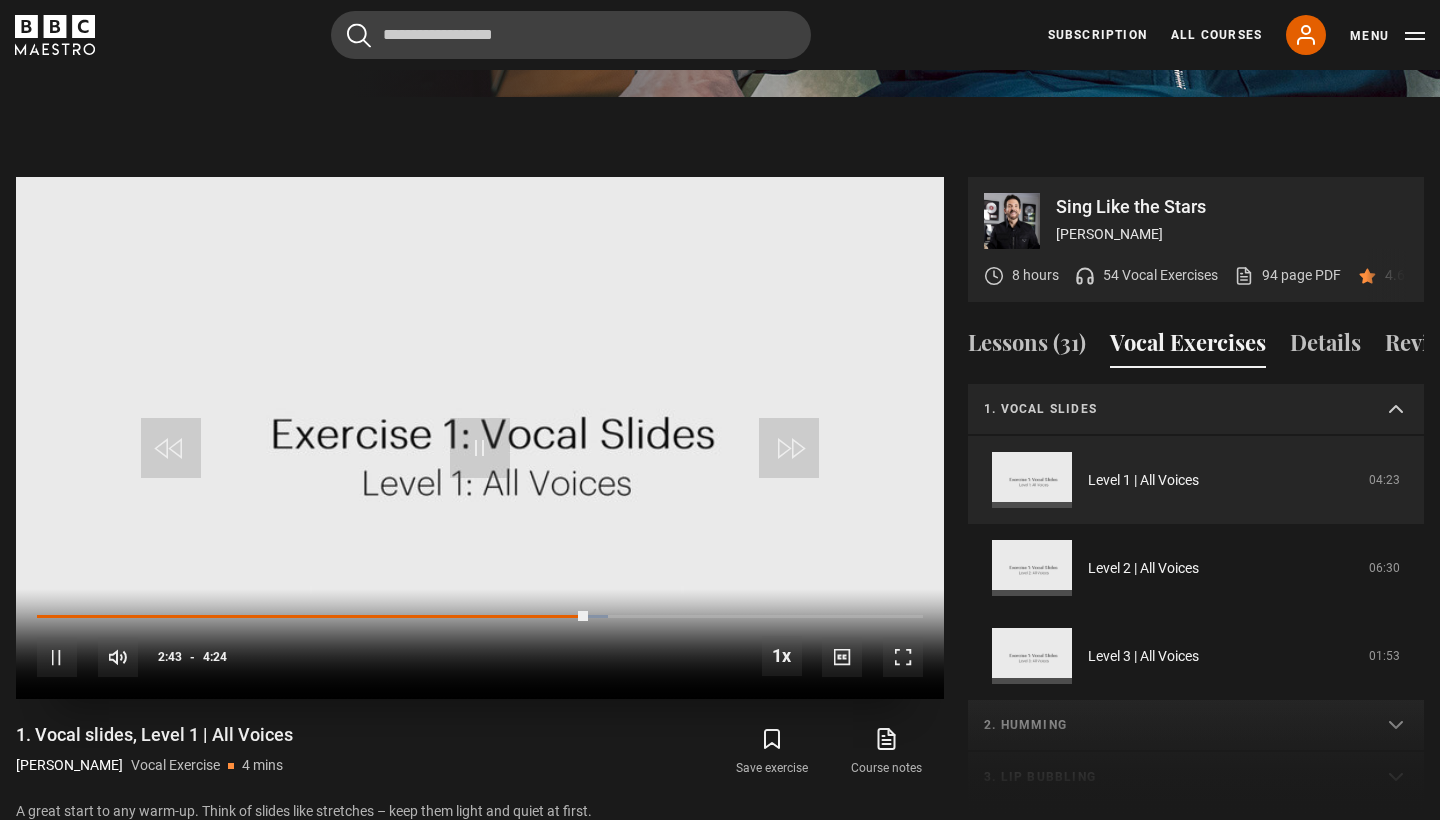 click at bounding box center [480, 448] 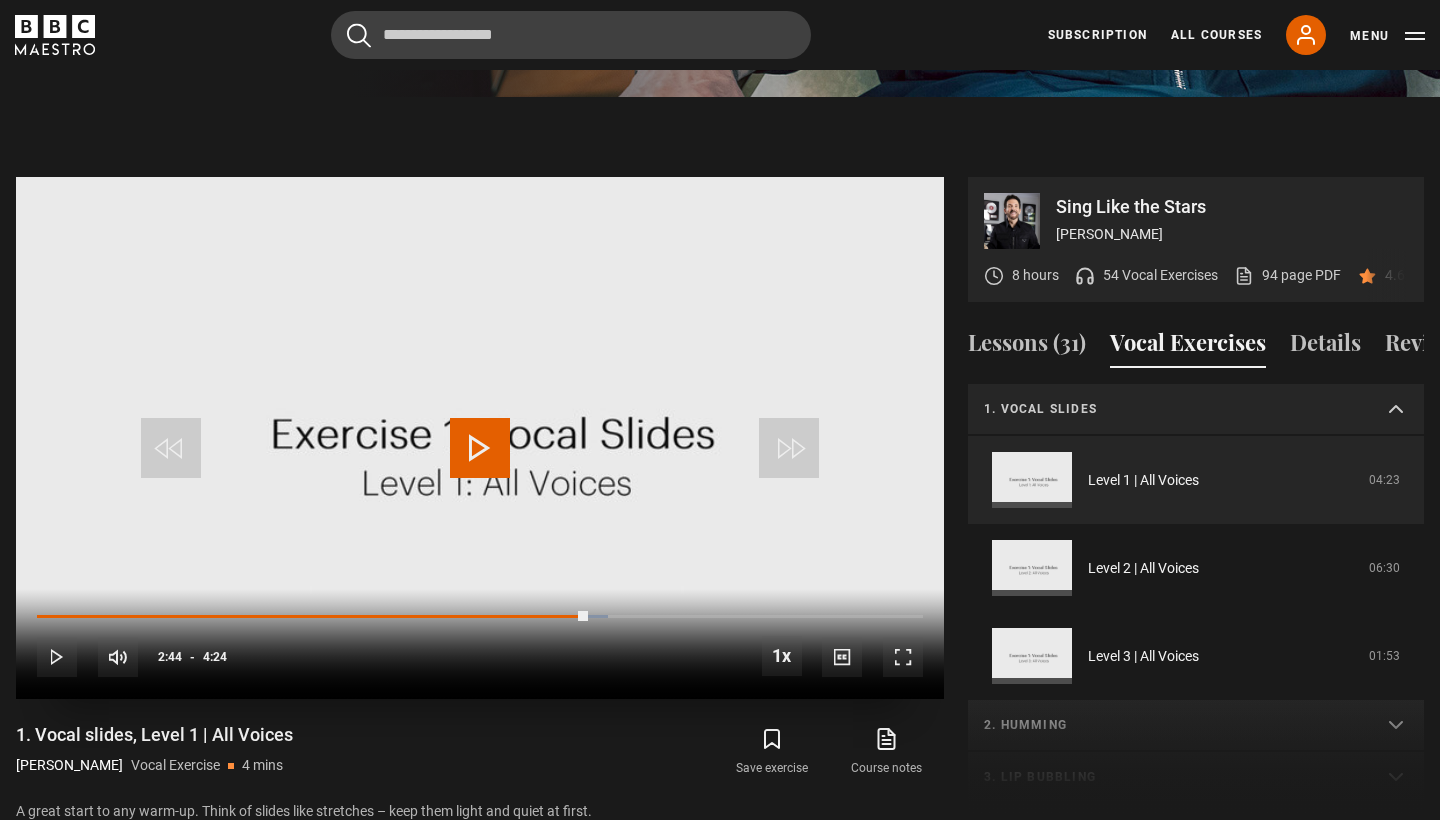 click at bounding box center (480, 448) 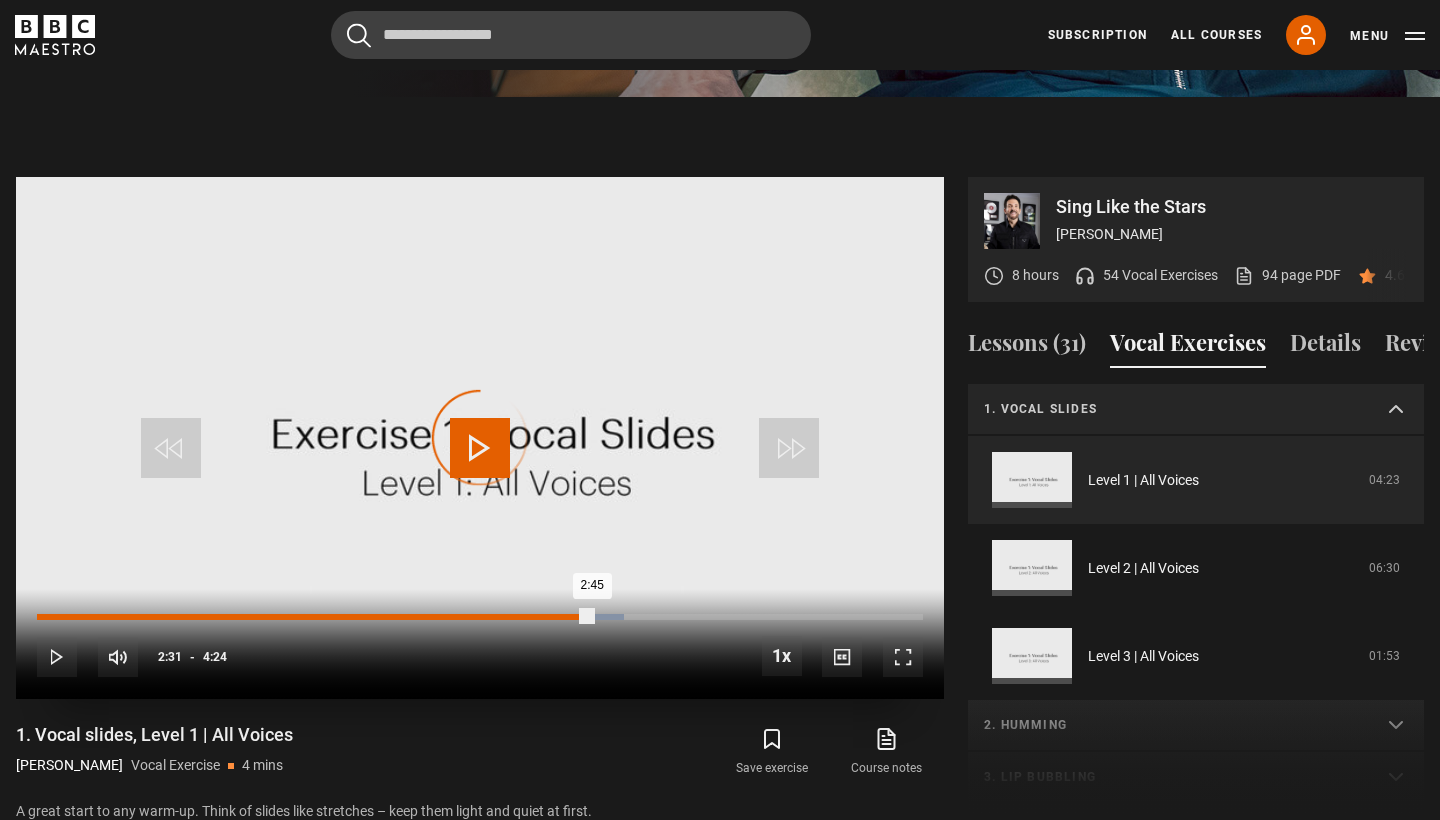 click on "2:31" at bounding box center [547, 617] 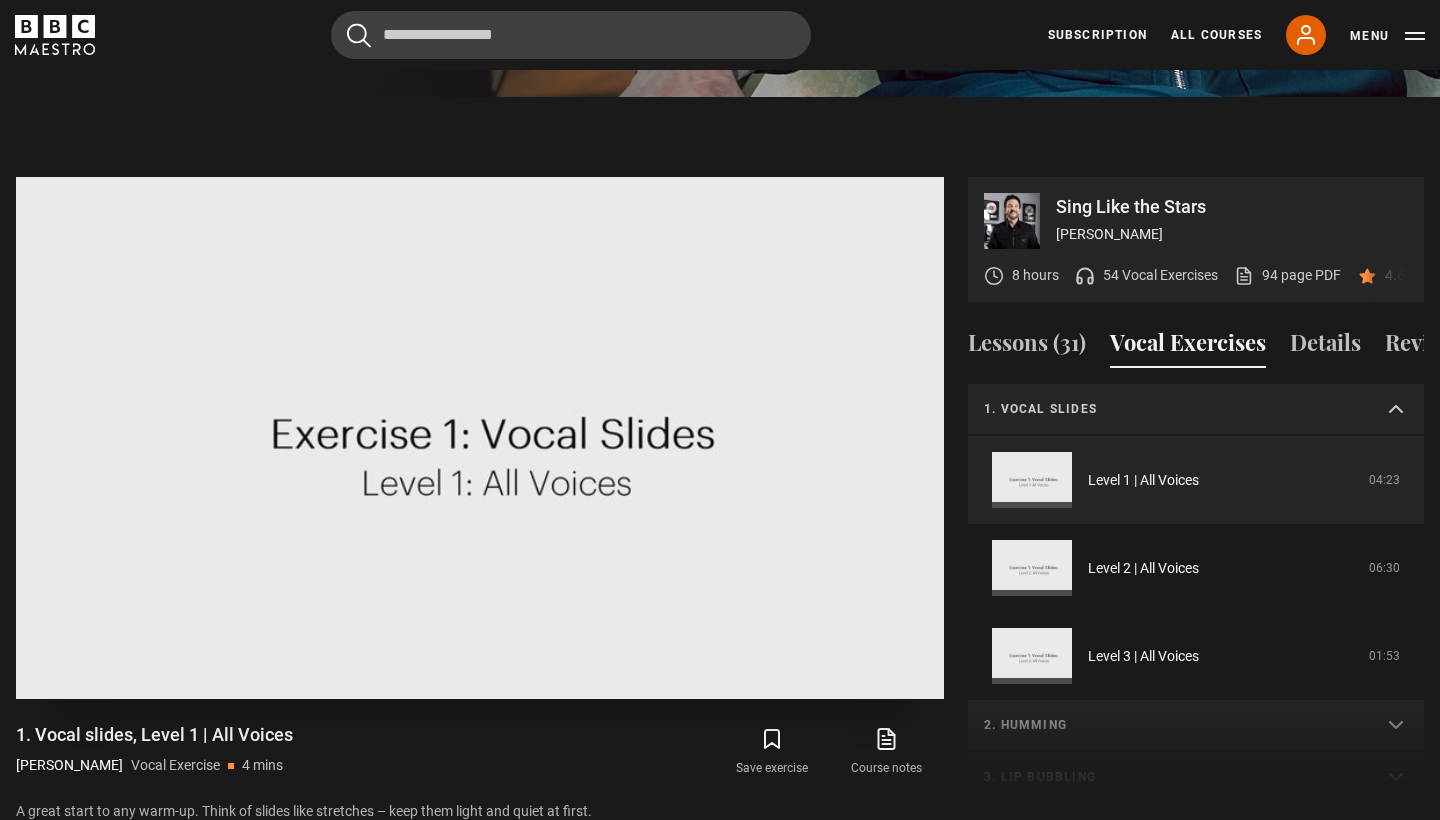 click at bounding box center (480, 438) 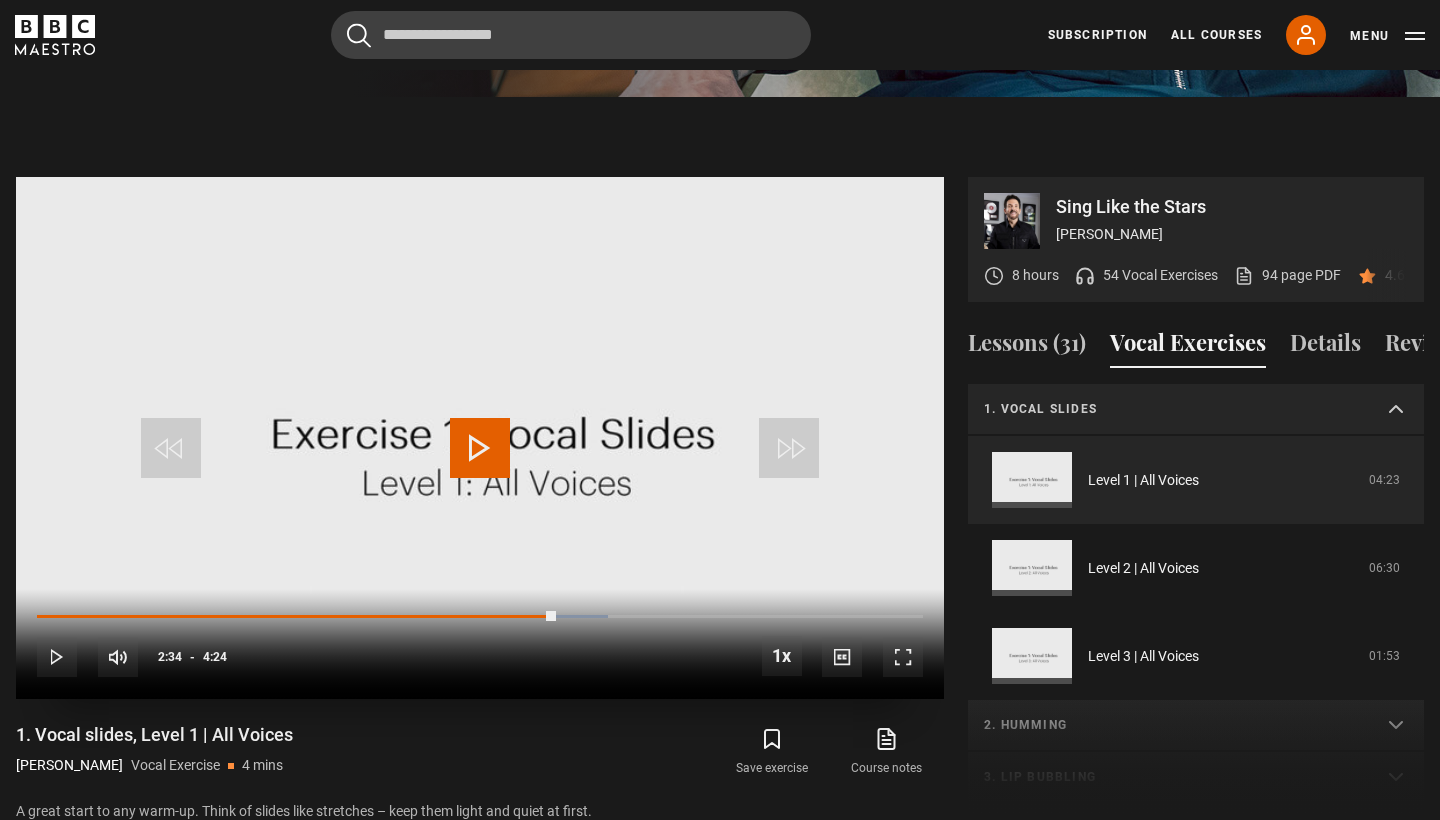 click at bounding box center [480, 448] 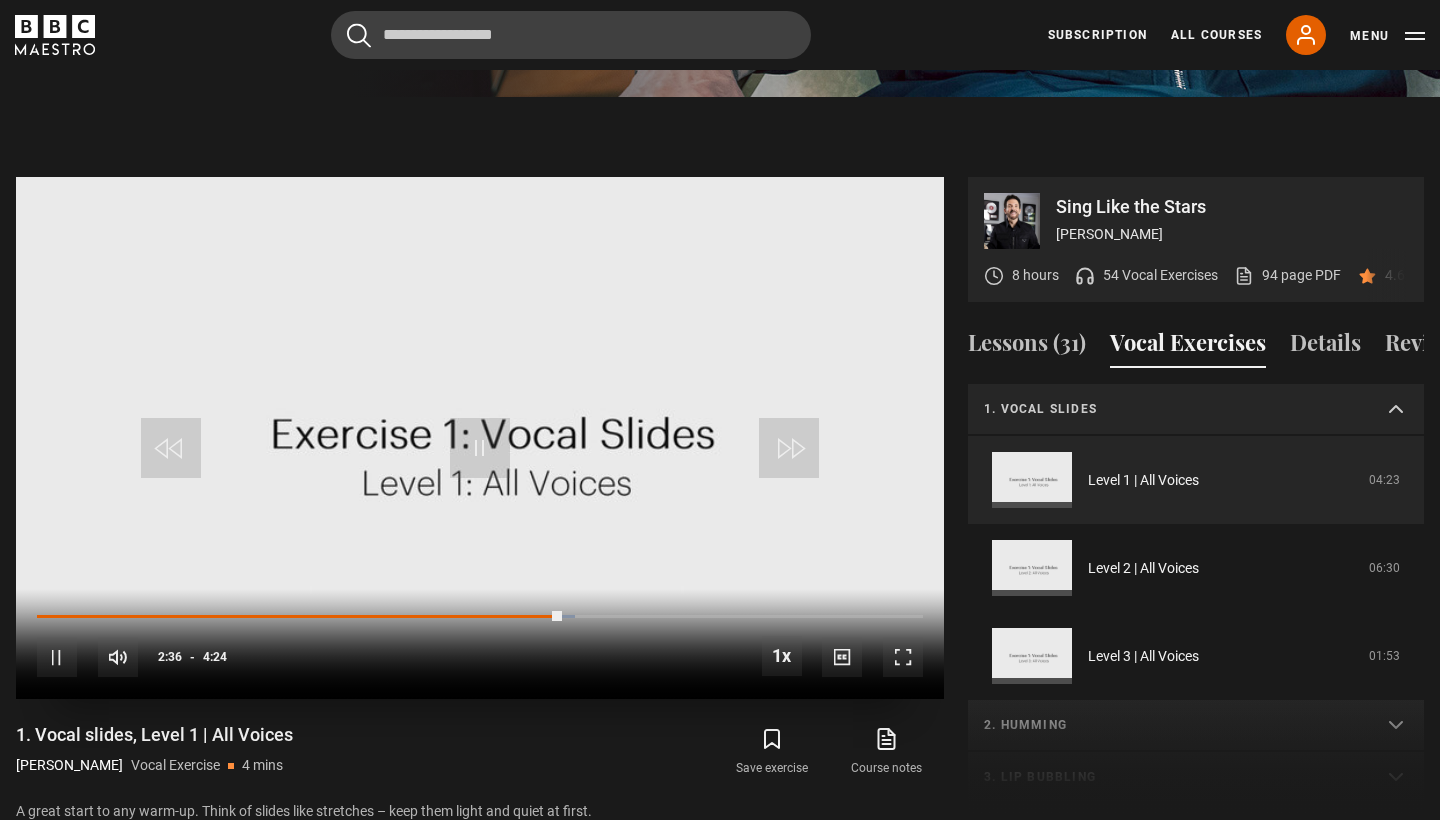 click at bounding box center [480, 448] 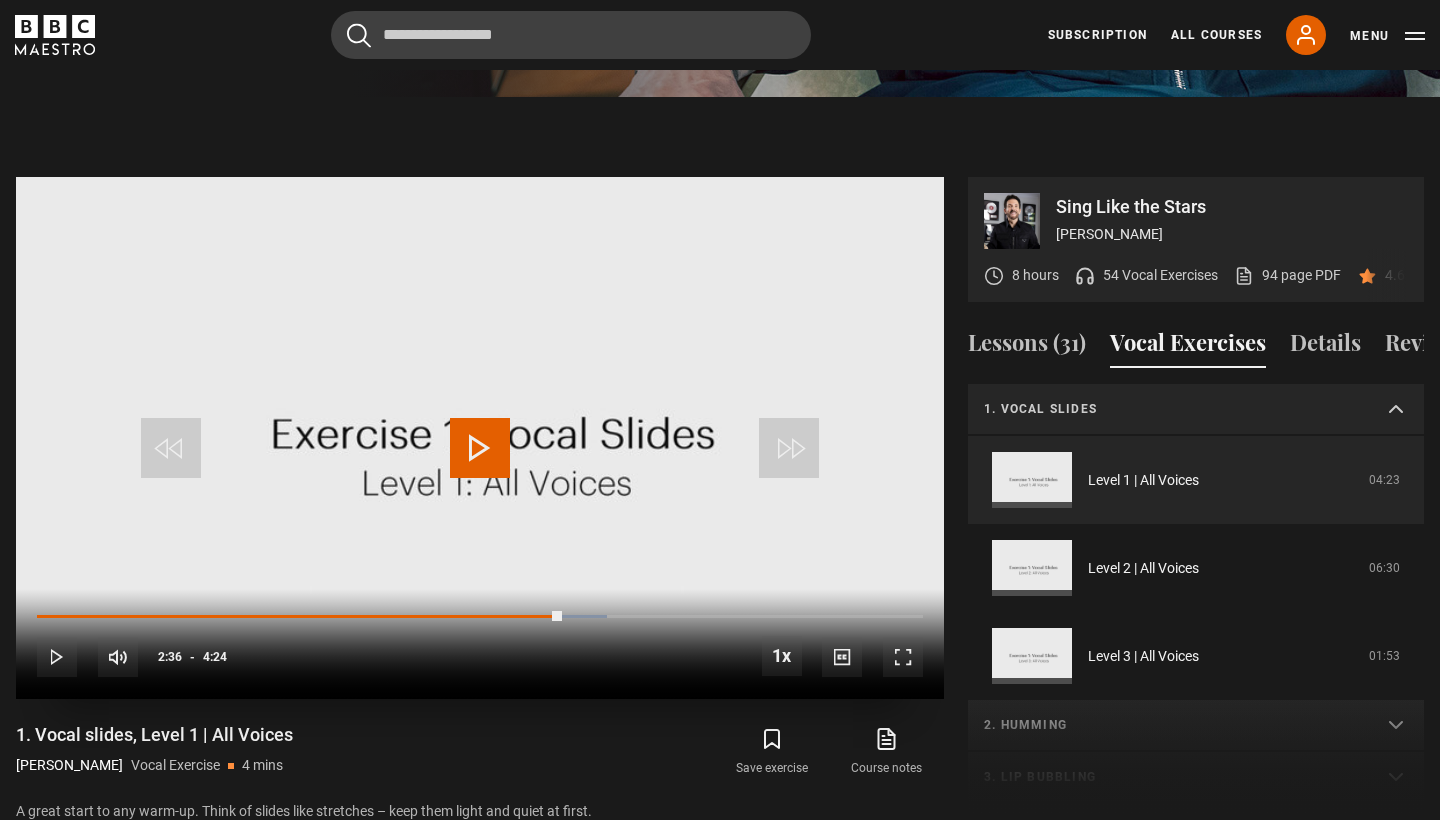 click at bounding box center (480, 448) 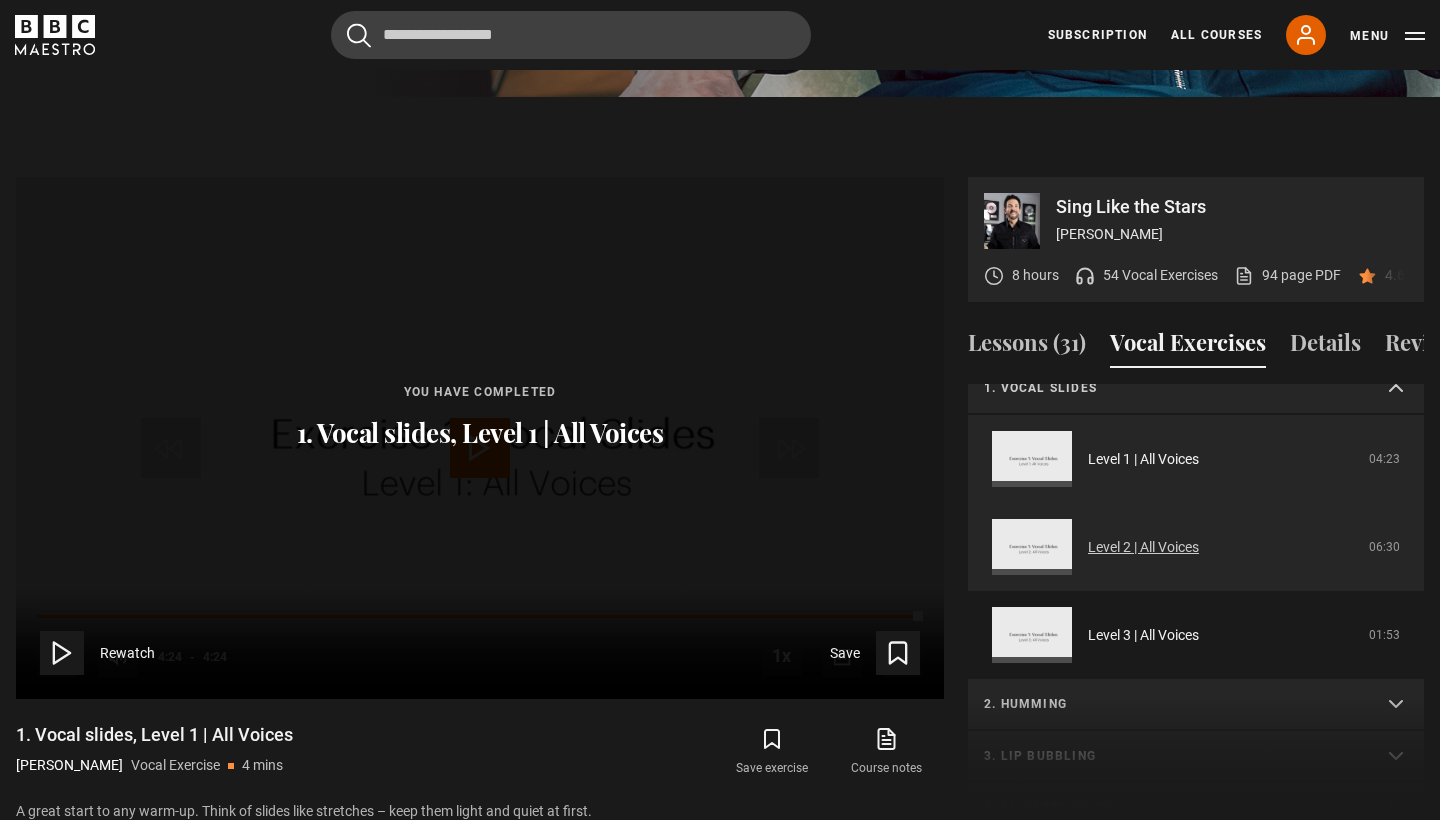 scroll, scrollTop: 24, scrollLeft: 0, axis: vertical 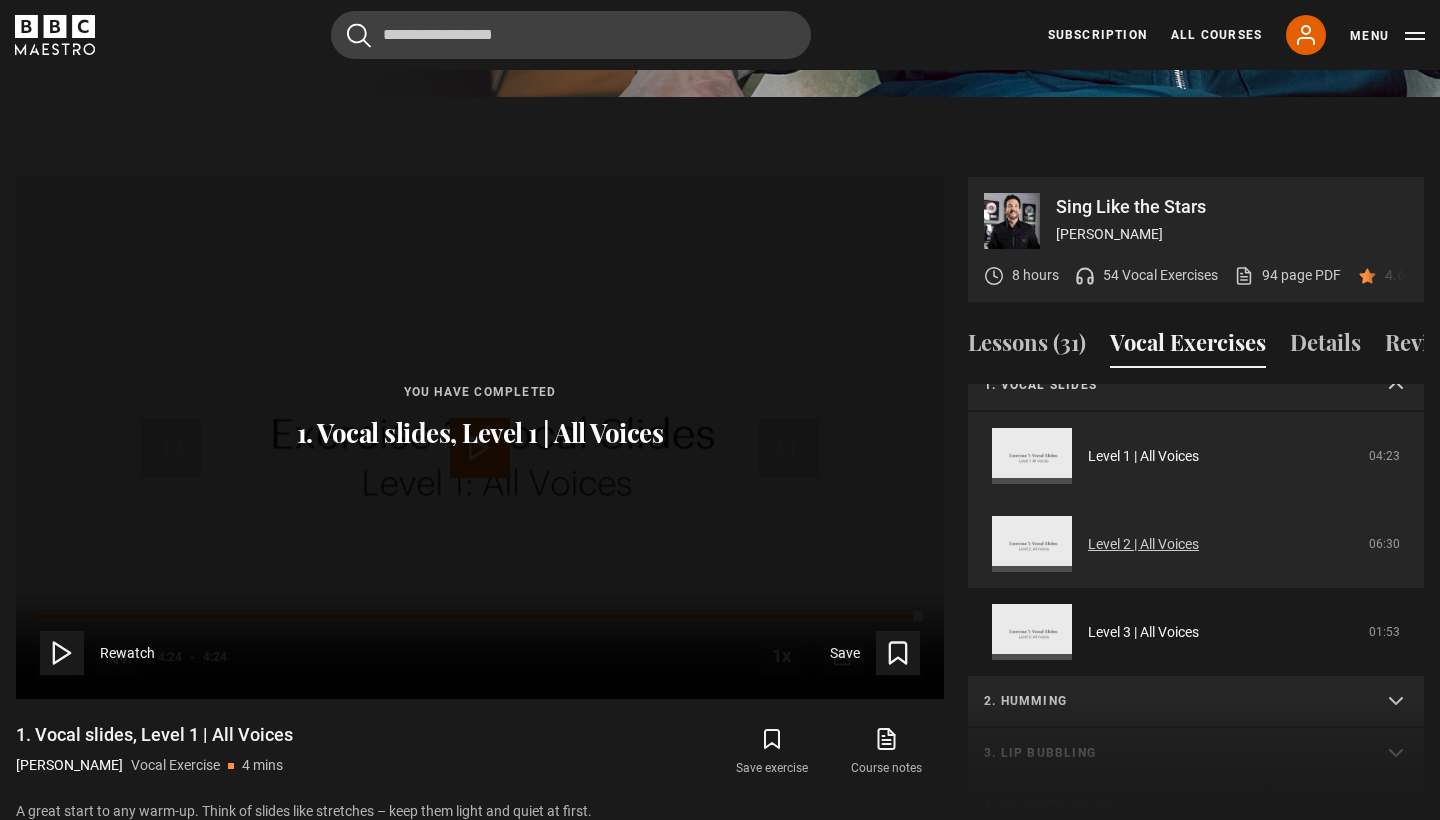 click on "Level 2 | All Voices" at bounding box center (1143, 544) 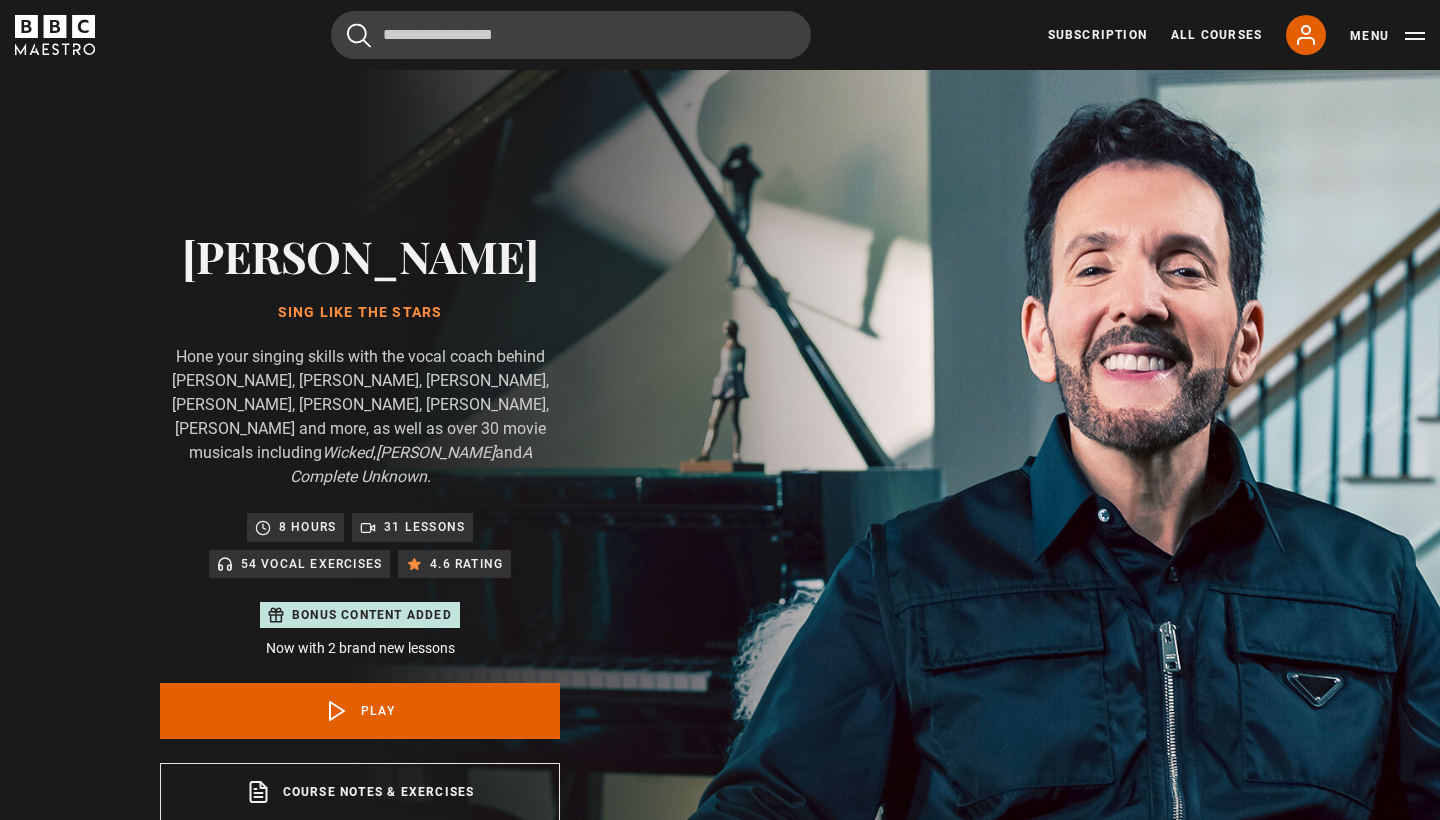 scroll, scrollTop: 955, scrollLeft: 0, axis: vertical 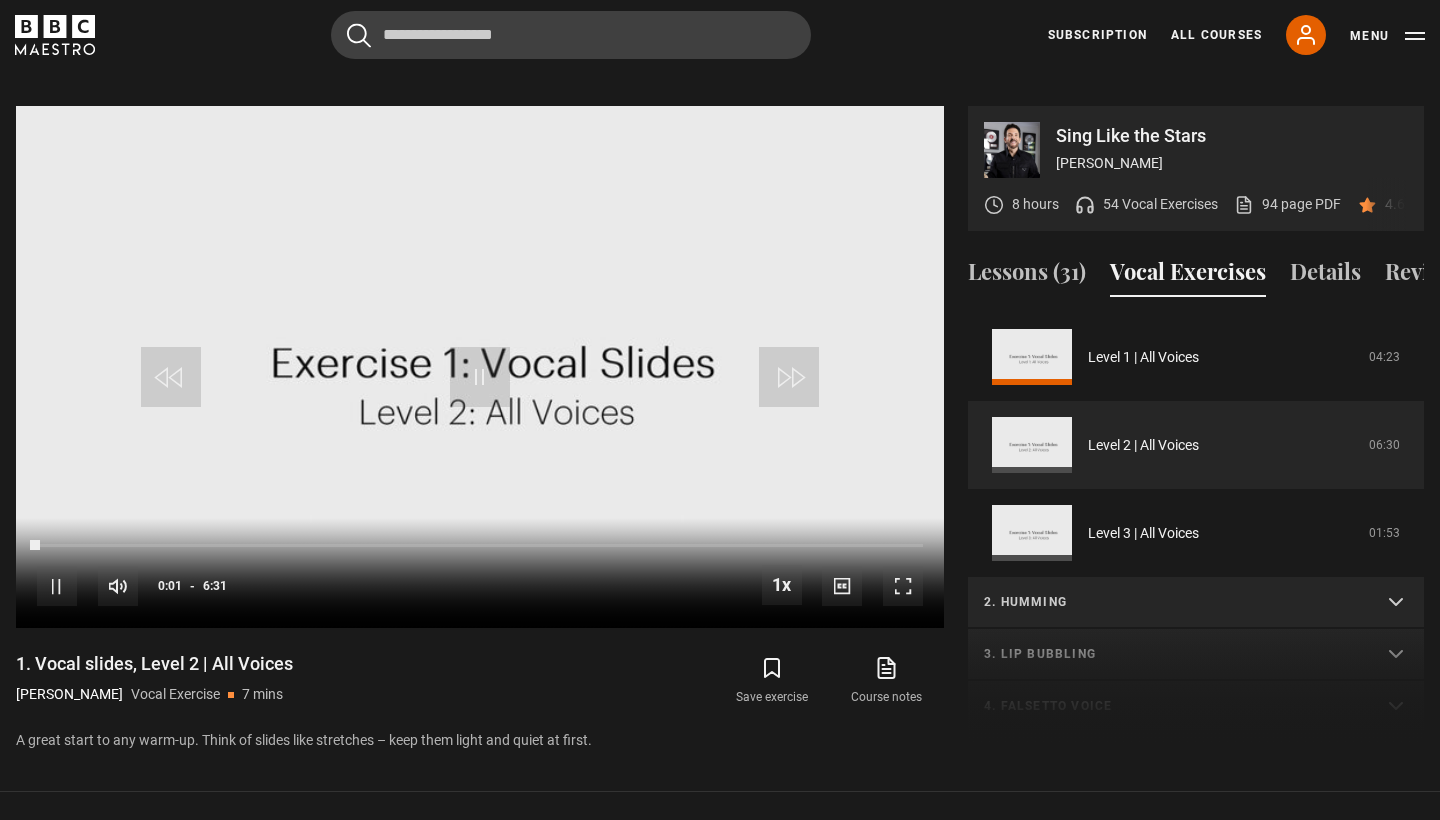 click on "Level 2 | All Voices" at bounding box center [1143, 445] 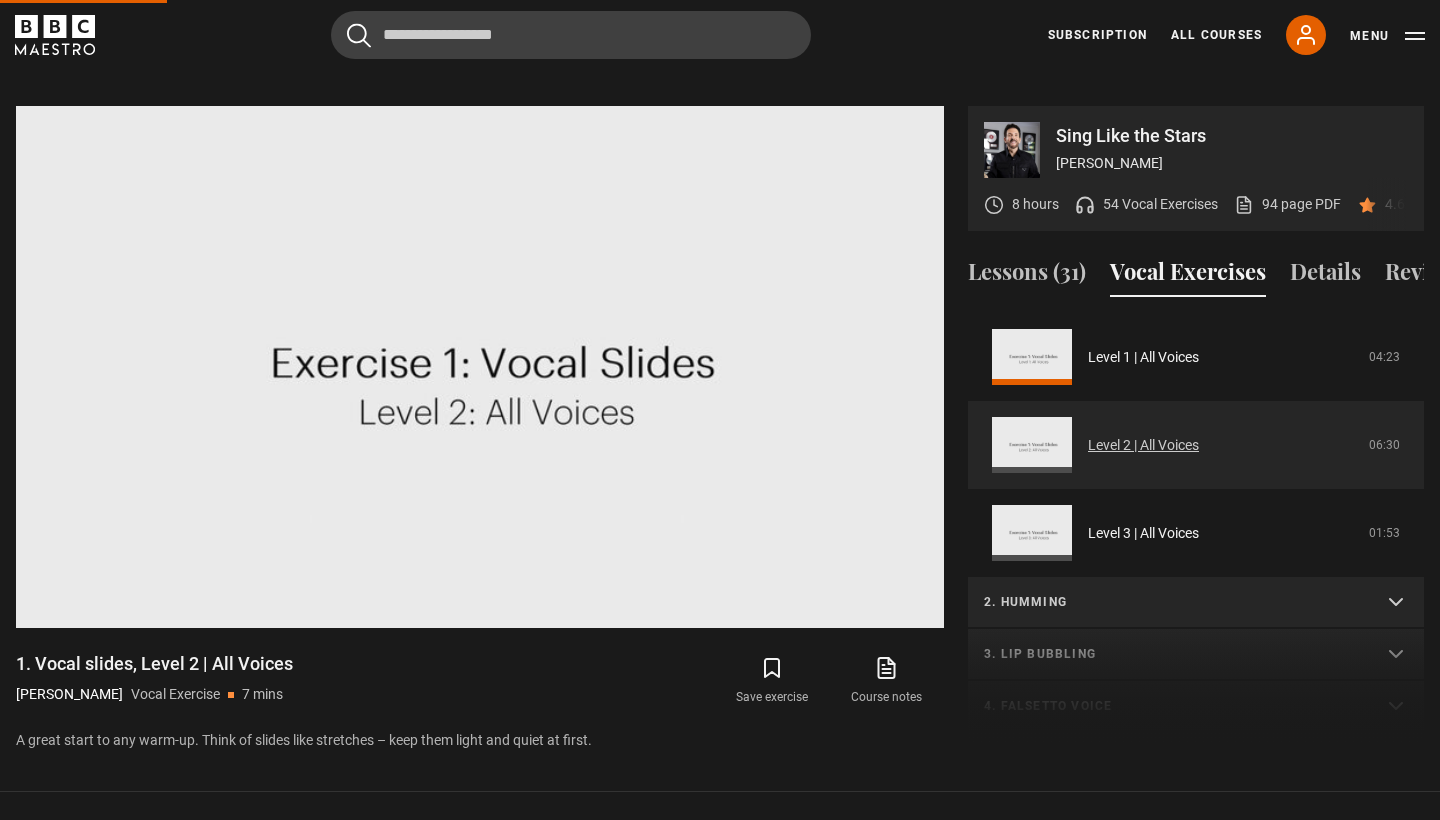 click on "Level 2 | All Voices" at bounding box center (1143, 445) 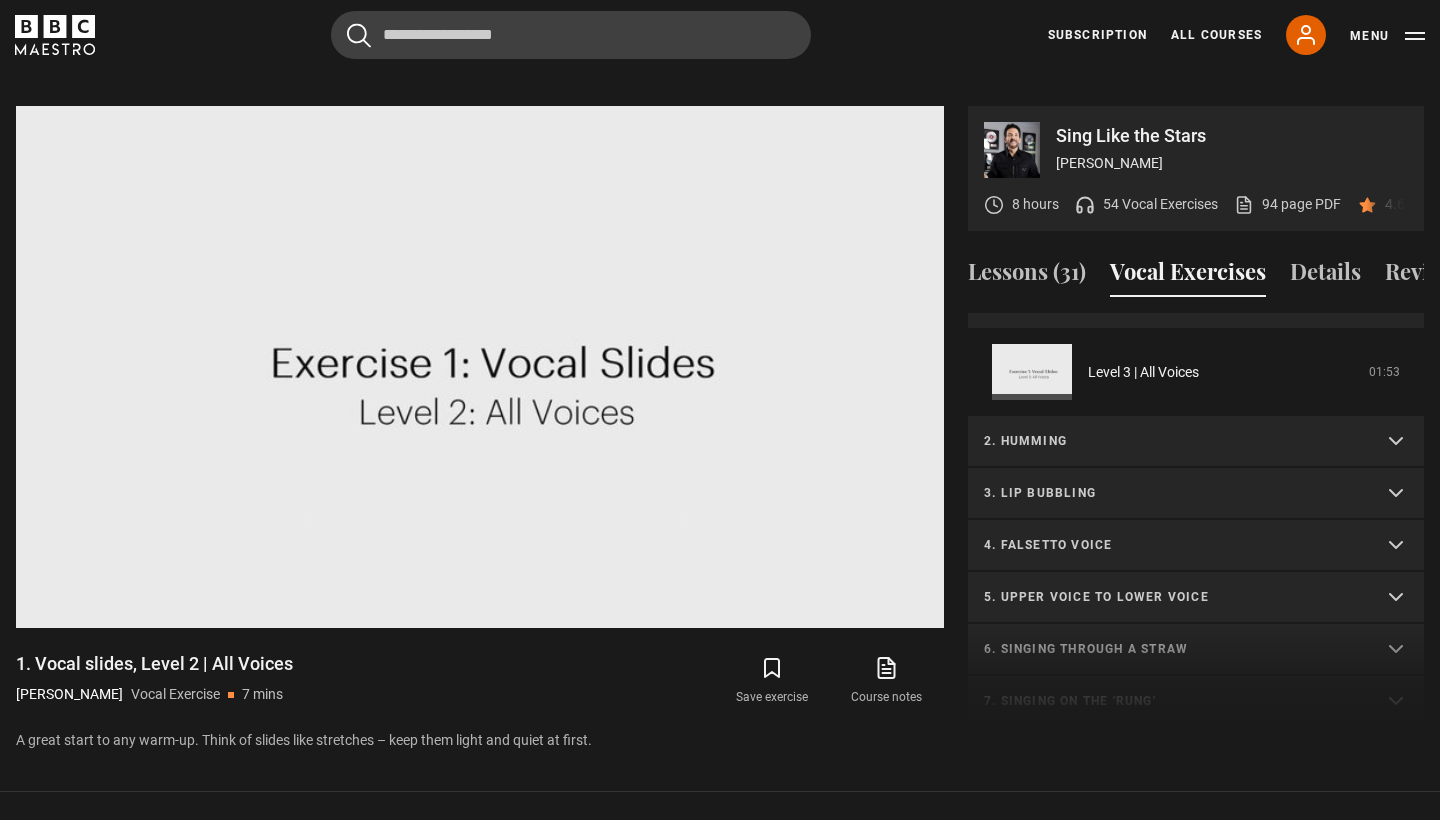scroll, scrollTop: 206, scrollLeft: 0, axis: vertical 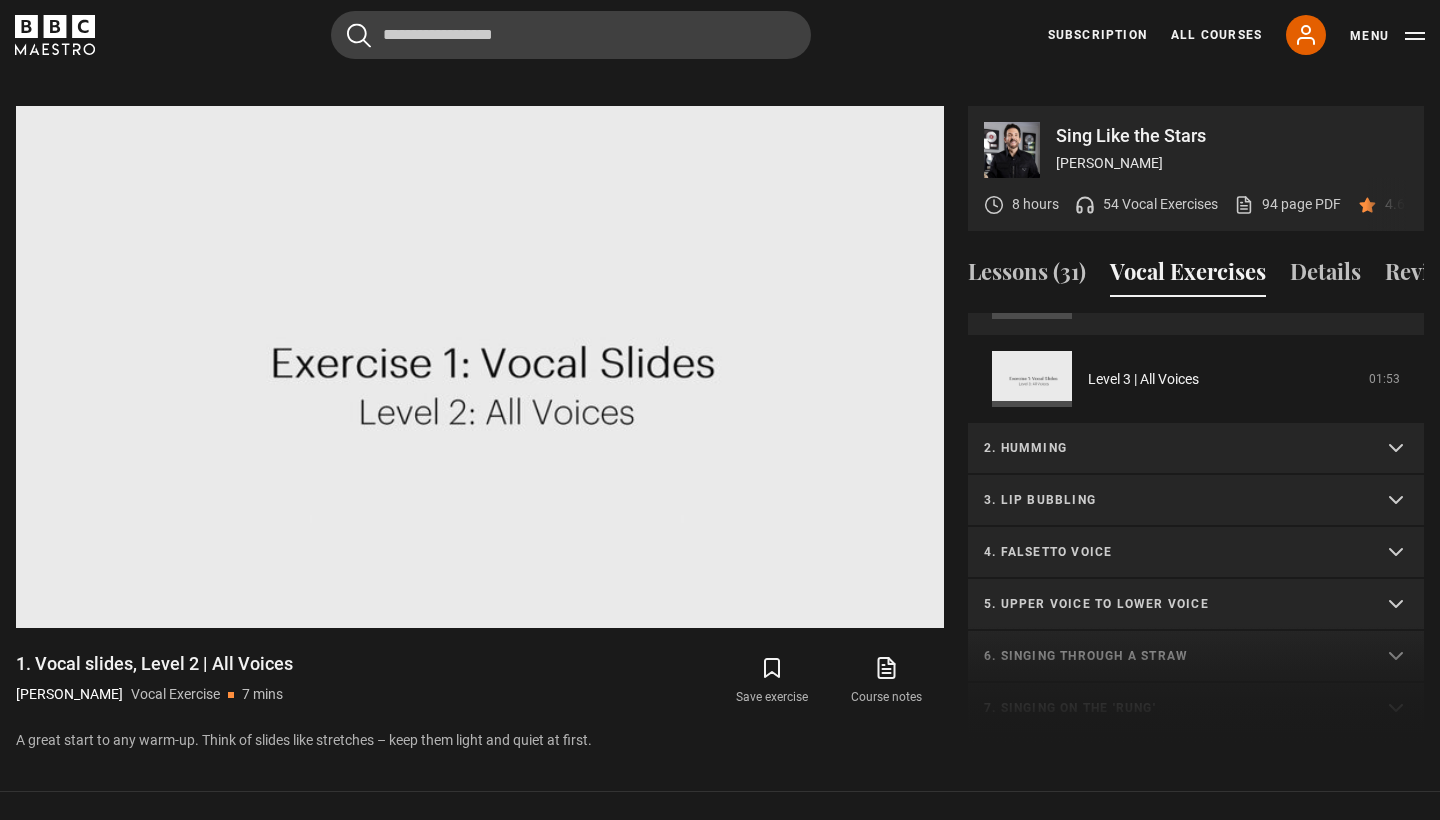 click on "2. Humming" at bounding box center [1196, 449] 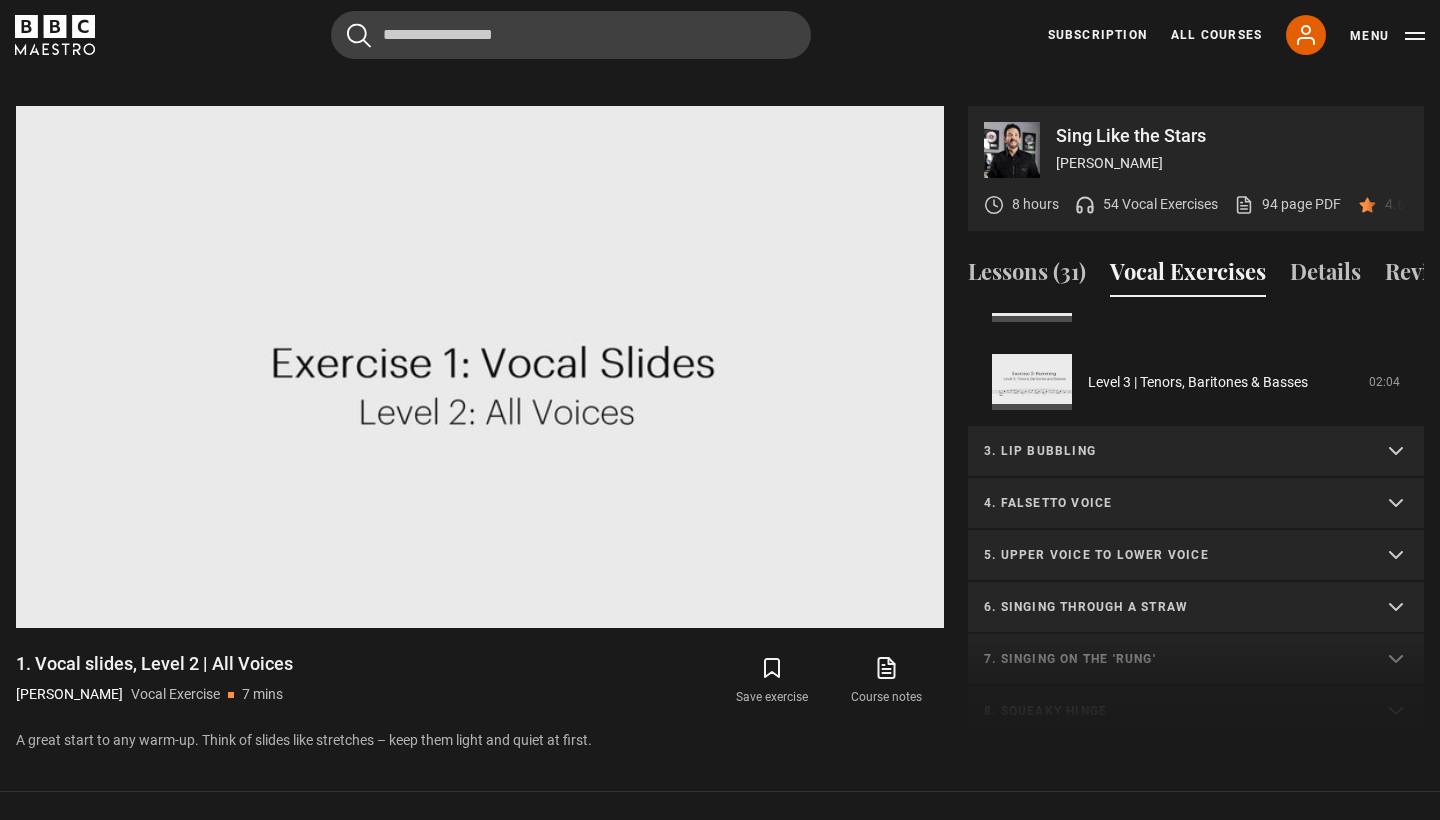 scroll, scrollTop: 784, scrollLeft: 0, axis: vertical 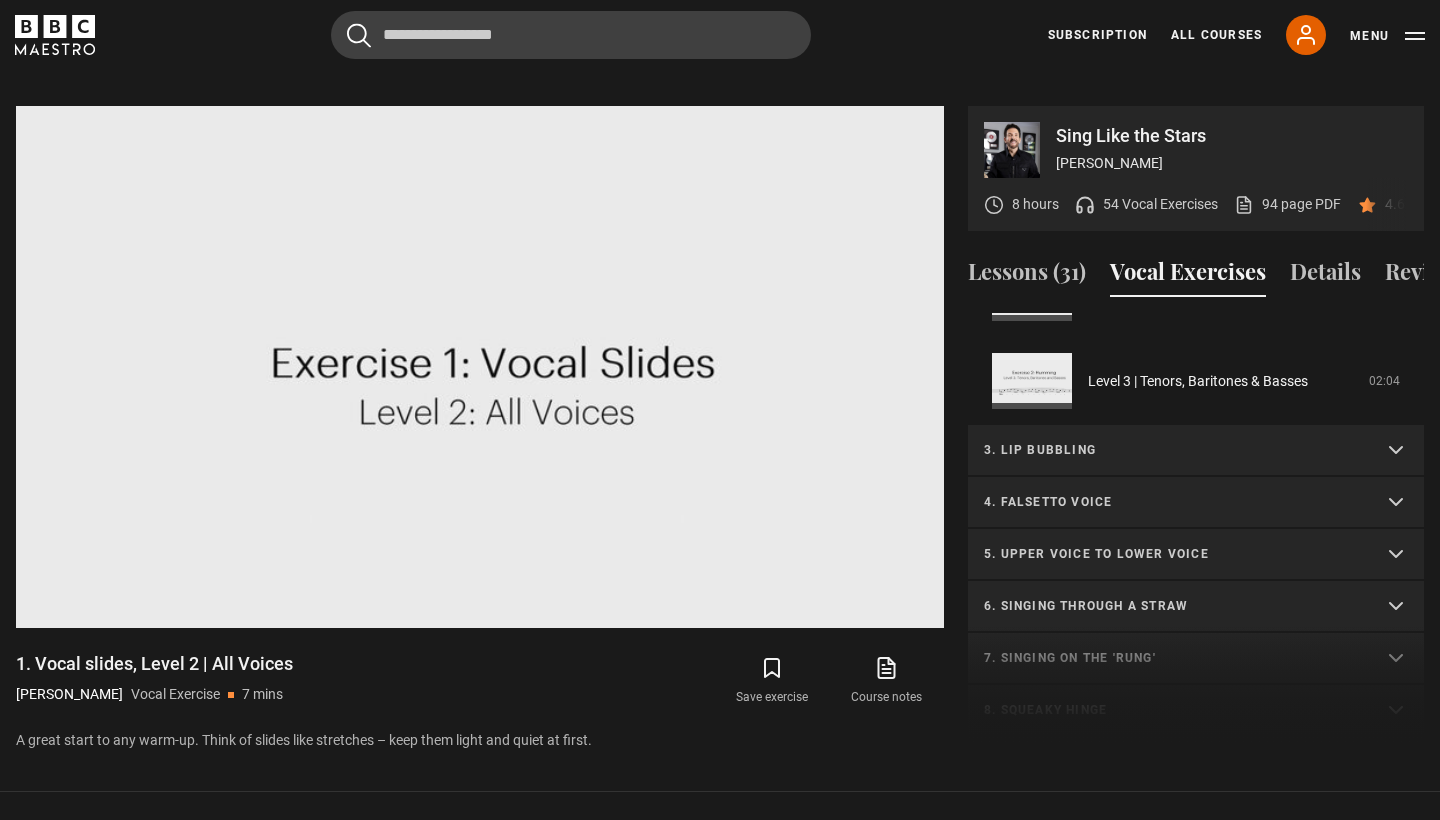 click on "4. Falsetto voice" at bounding box center [1196, 503] 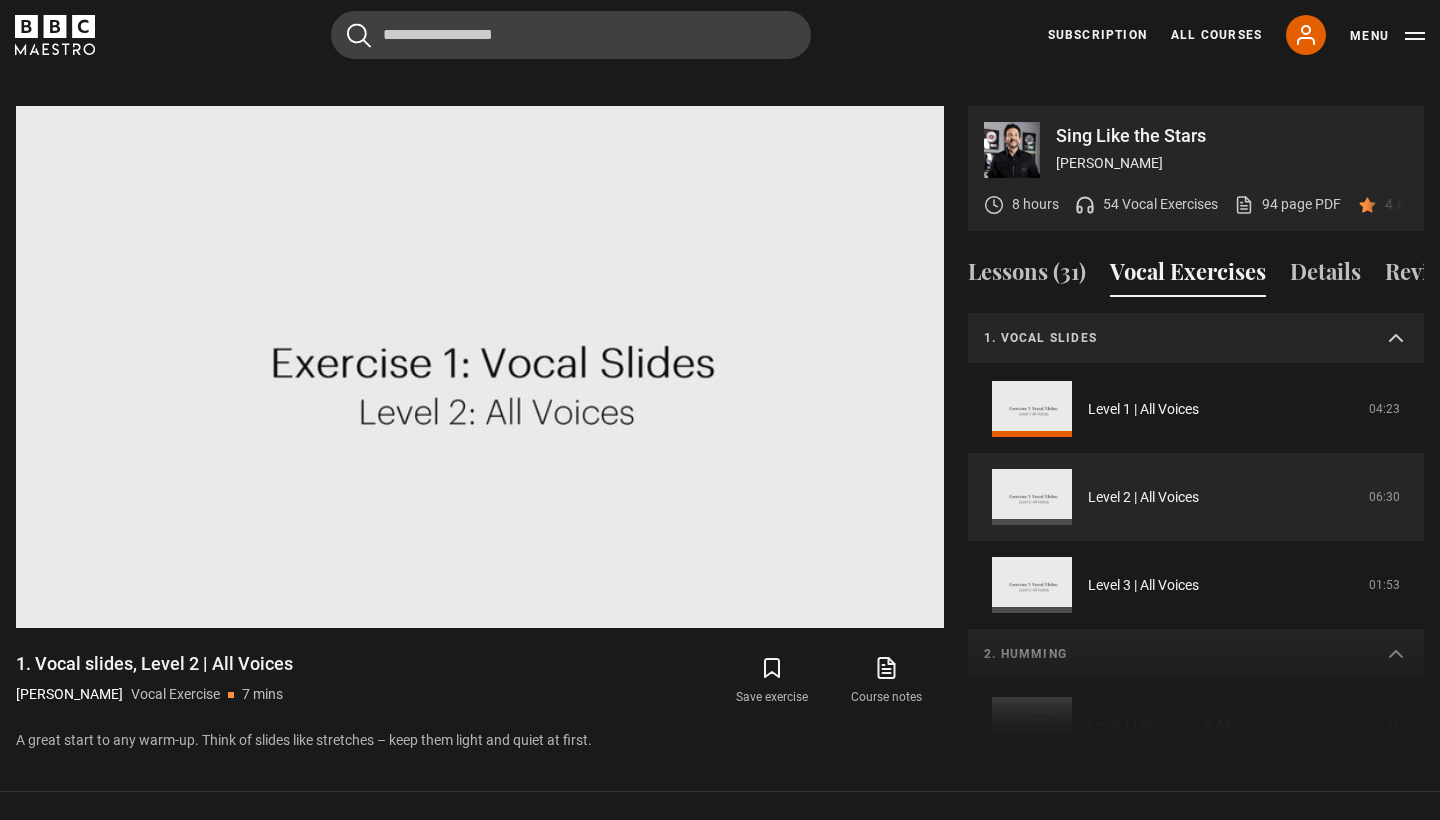 scroll, scrollTop: 0, scrollLeft: 0, axis: both 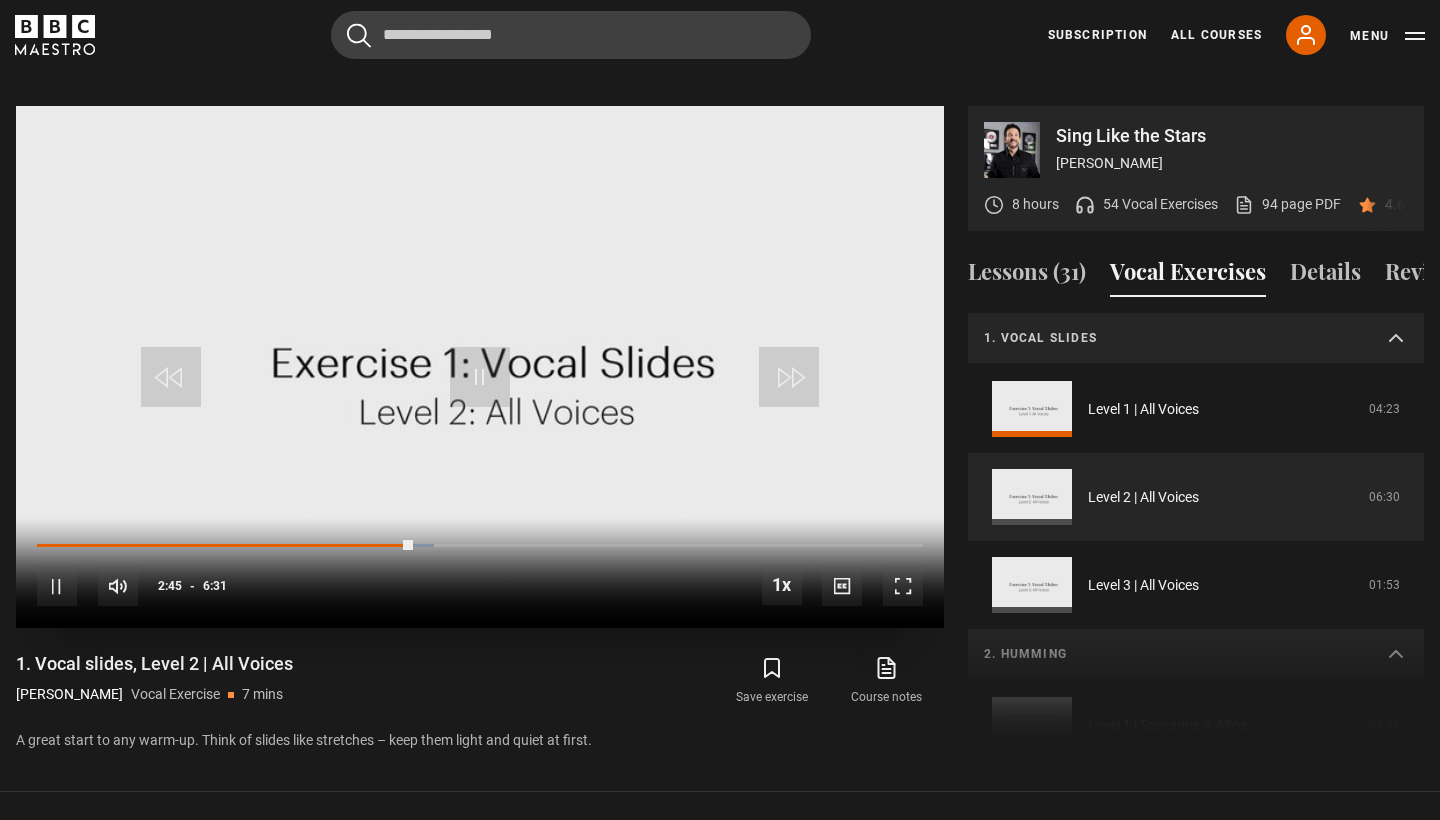 click at bounding box center (480, 377) 